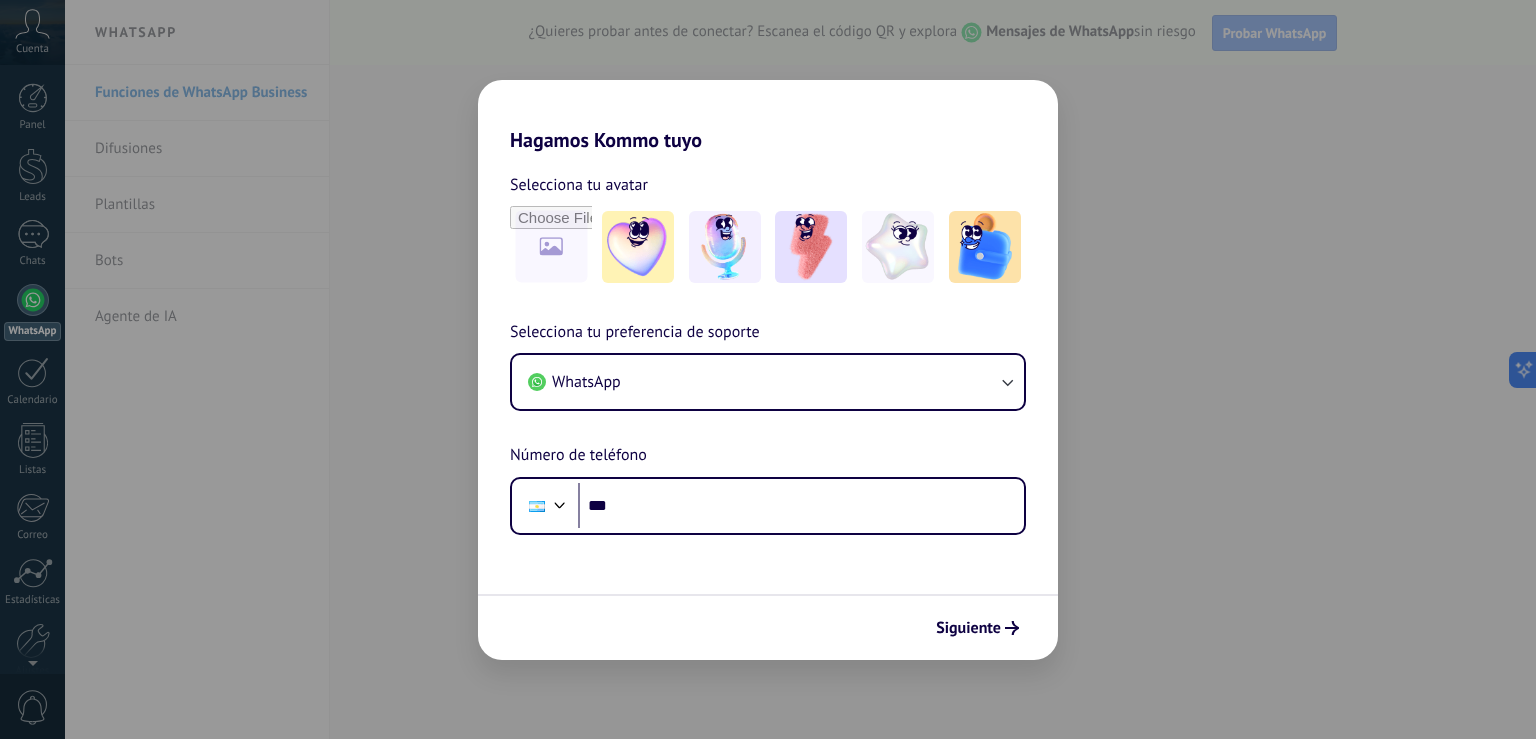 scroll, scrollTop: 0, scrollLeft: 0, axis: both 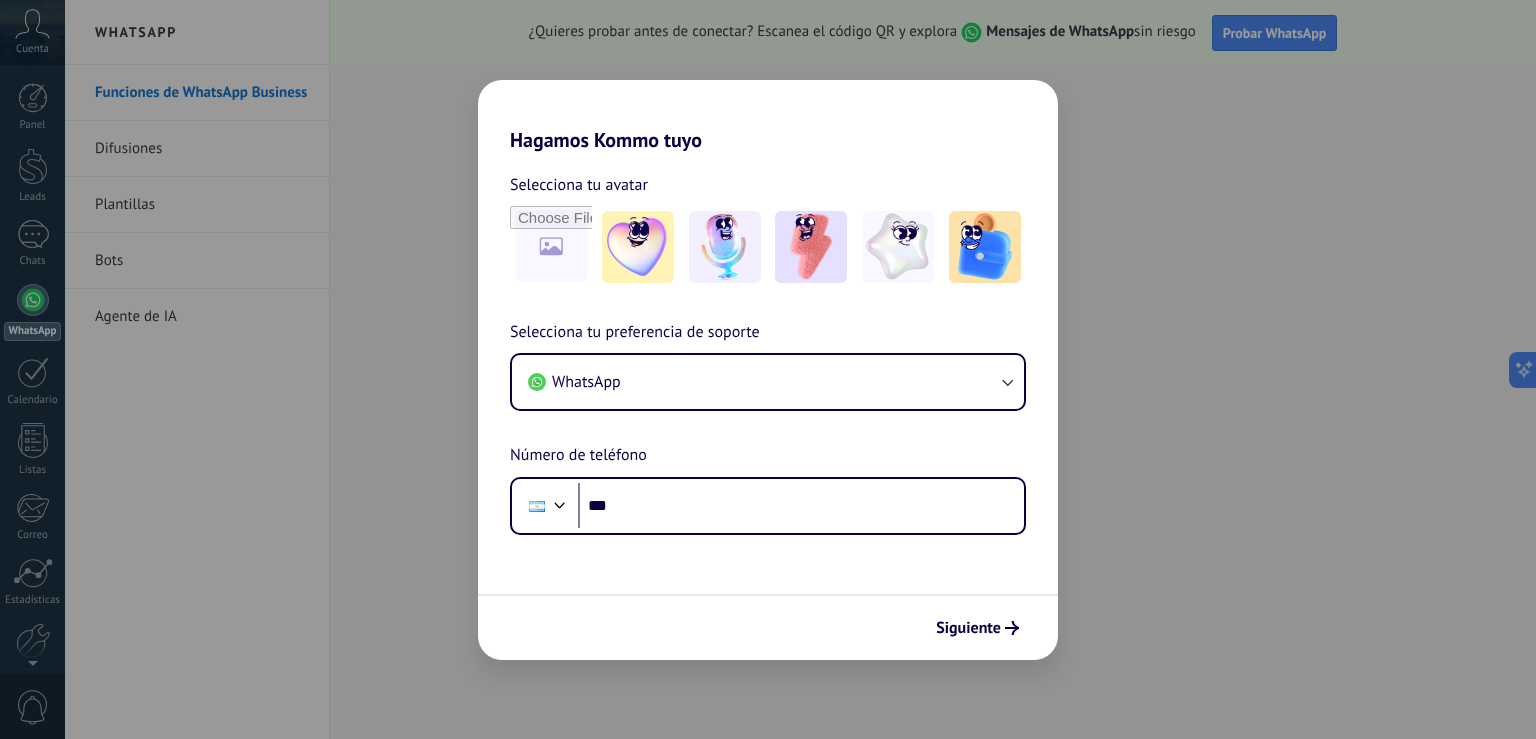 click on "Hagamos Kommo tuyo Selecciona tu avatar Selecciona tu preferencia de soporte WhatsApp Número de teléfono Phone *** Siguiente" at bounding box center [768, 369] 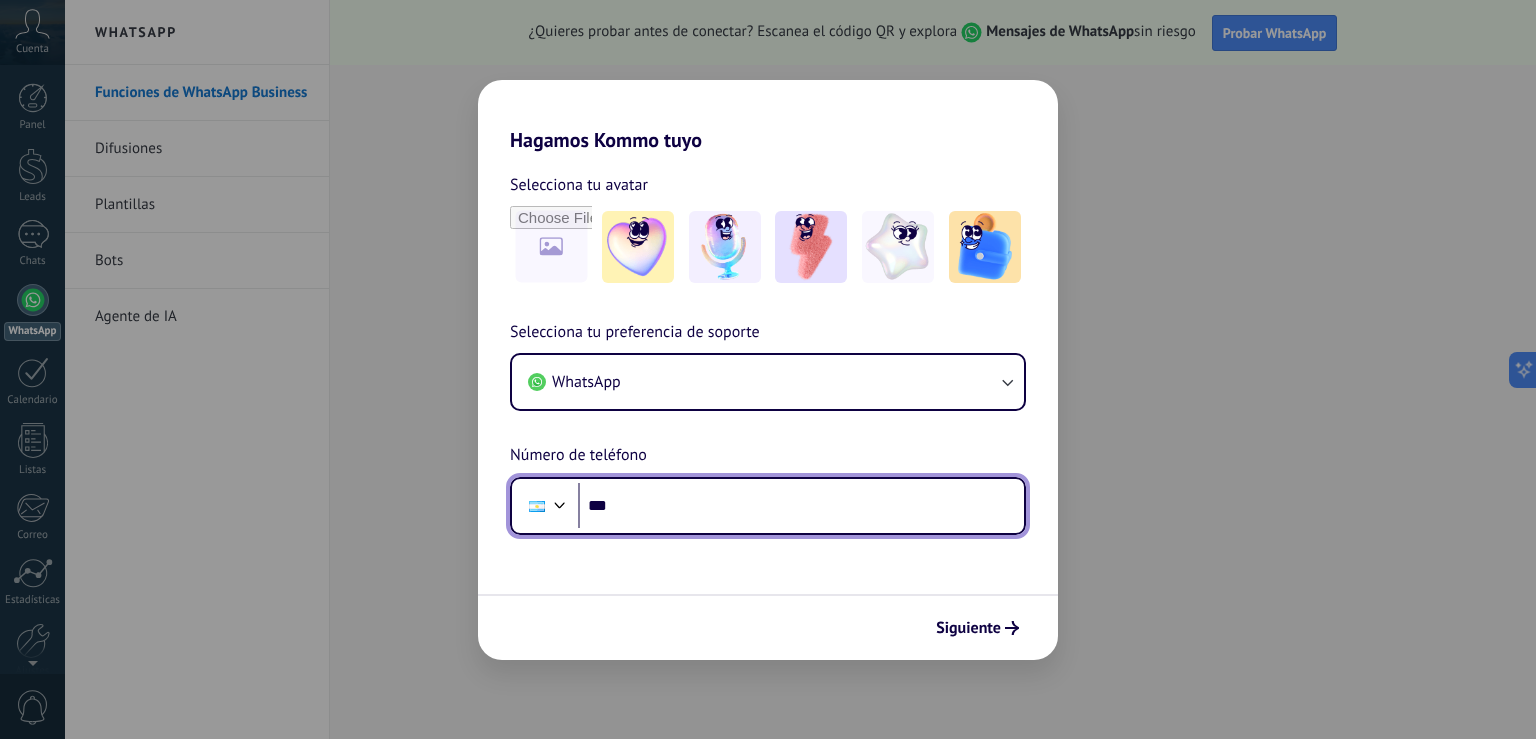 click on "***" at bounding box center (801, 506) 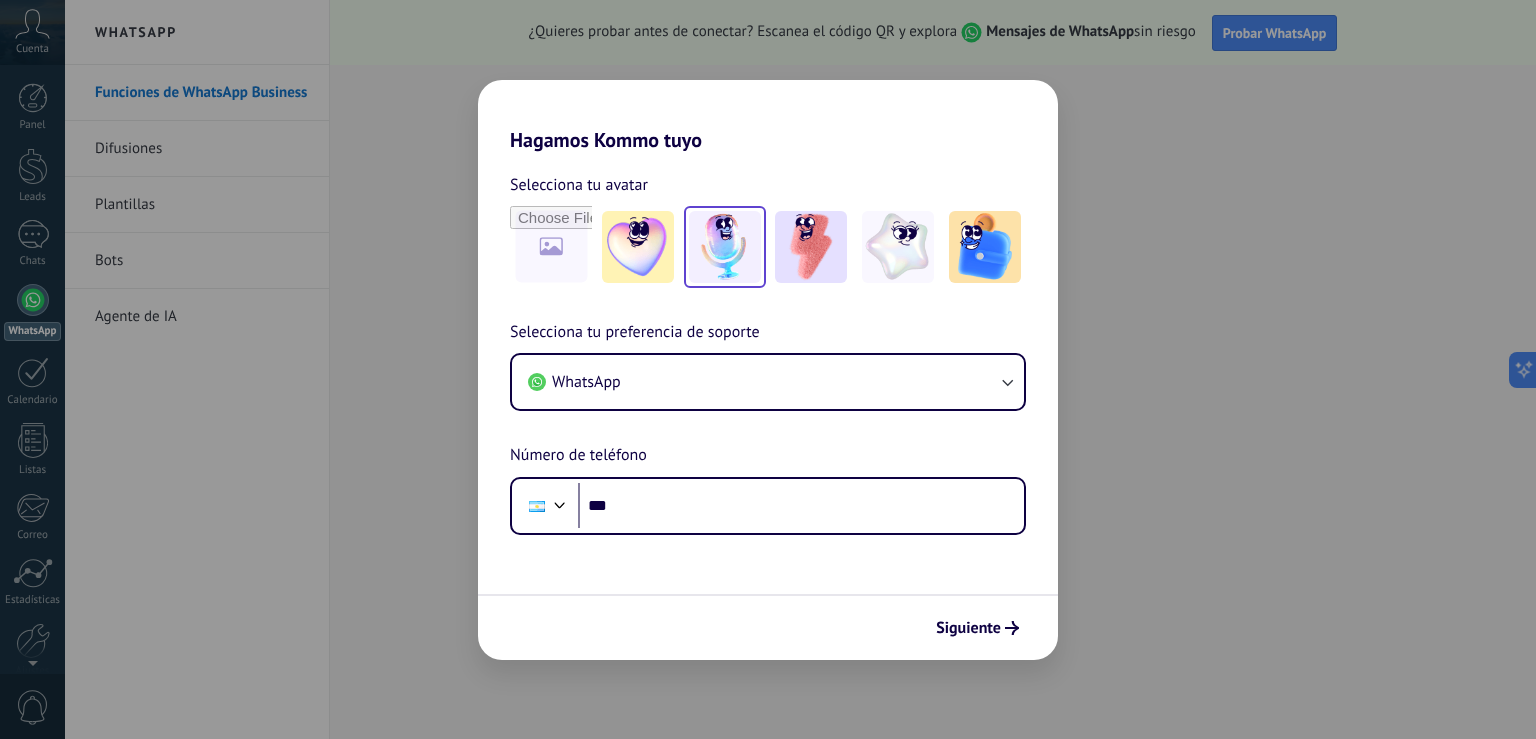 click at bounding box center [725, 247] 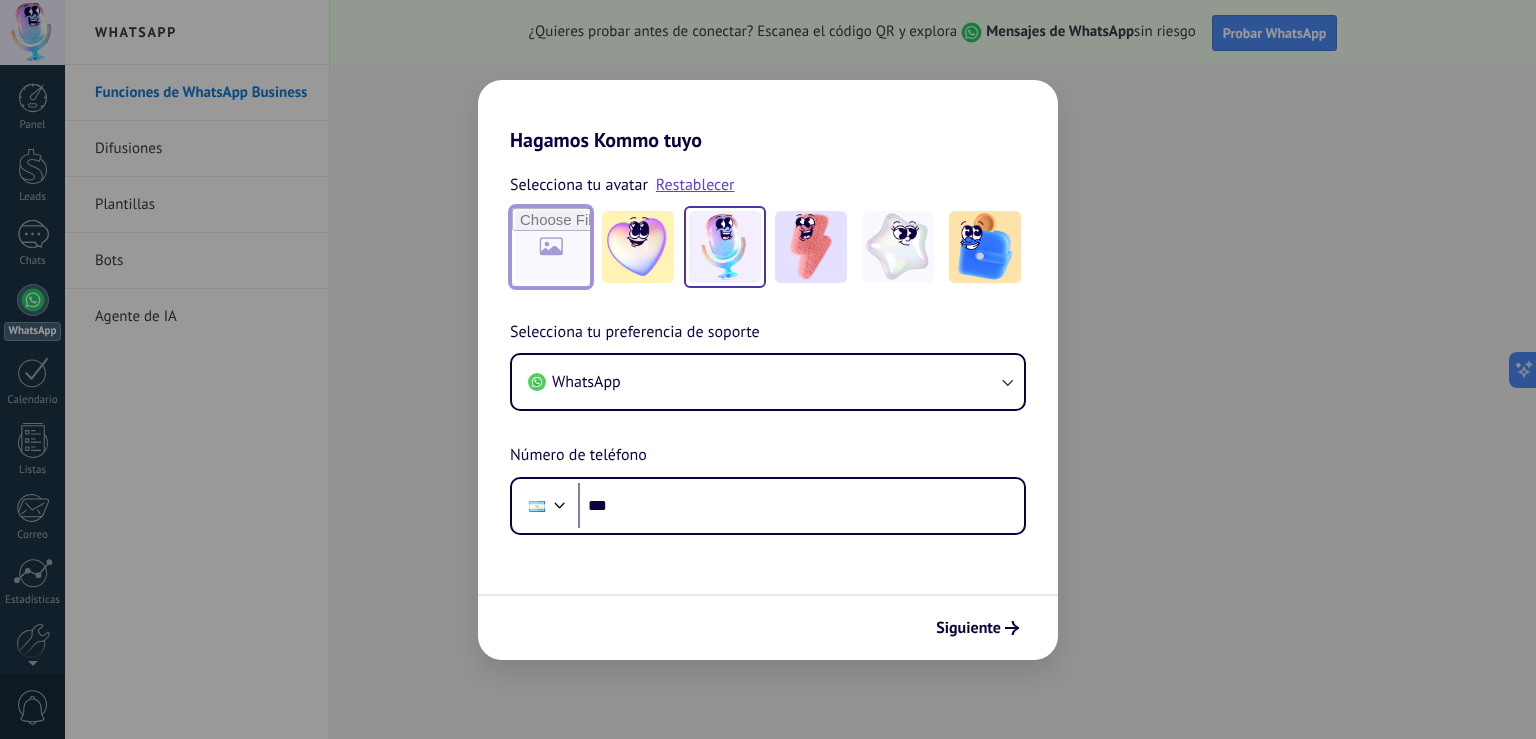 click at bounding box center [551, 247] 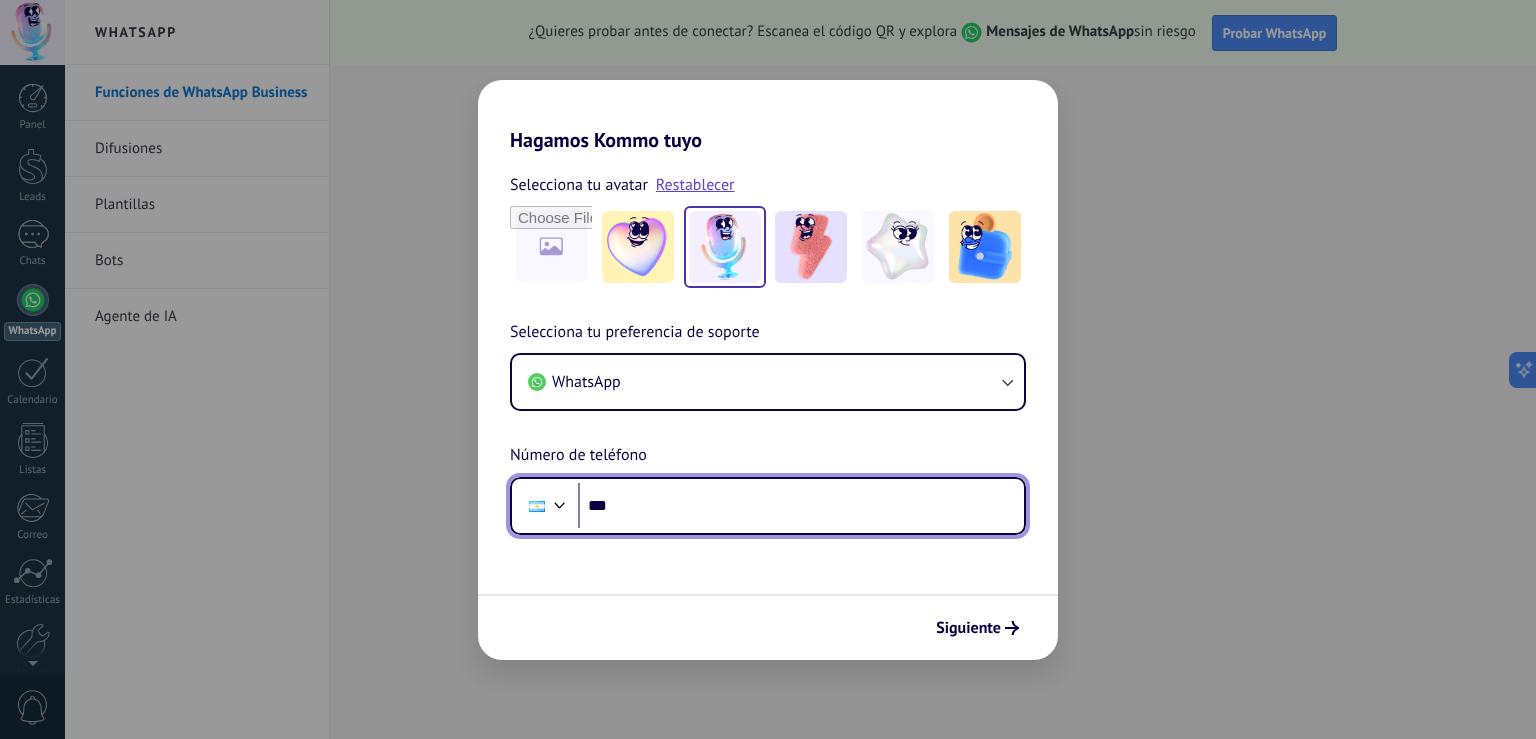 click on "***" at bounding box center [801, 506] 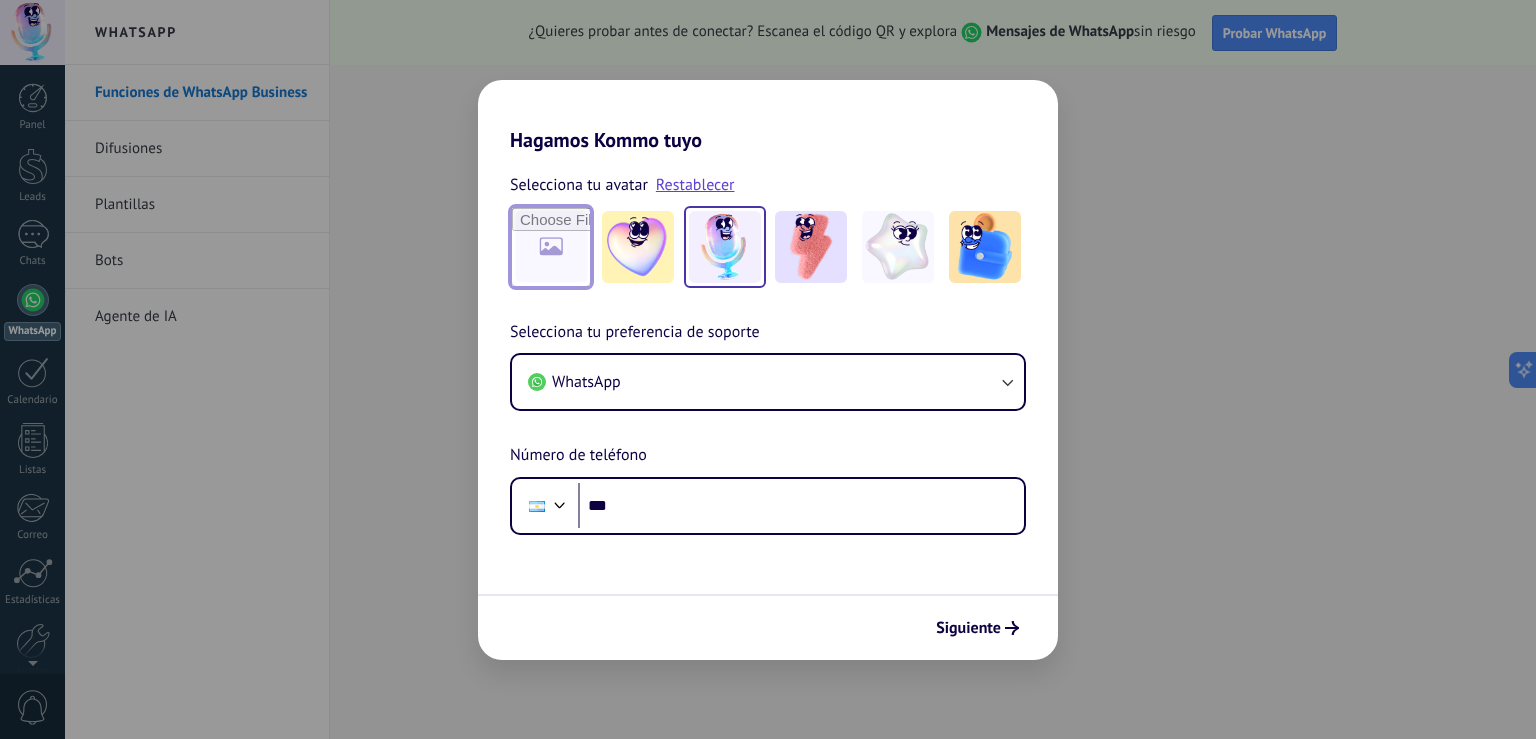 click at bounding box center (551, 247) 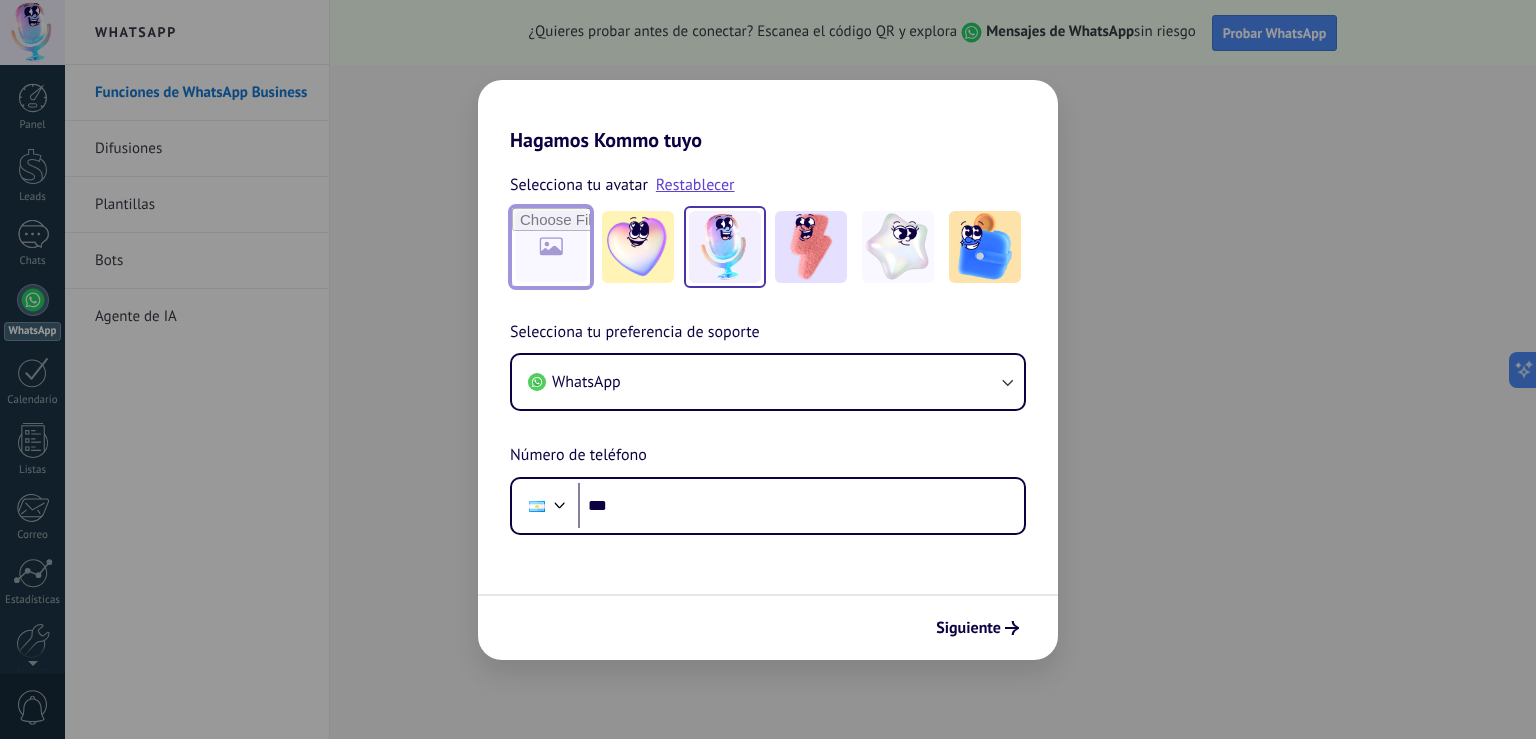 type on "**********" 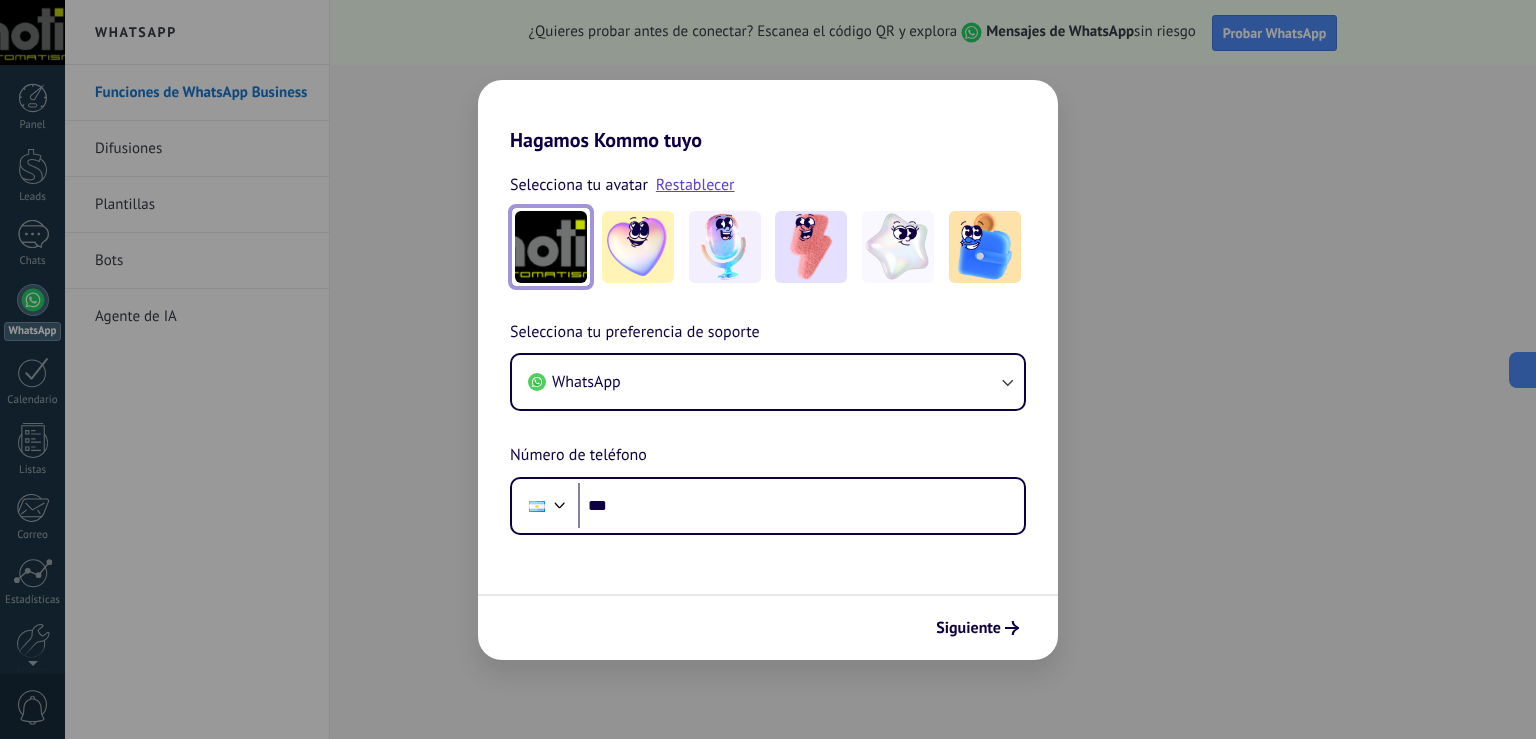 click at bounding box center (551, 247) 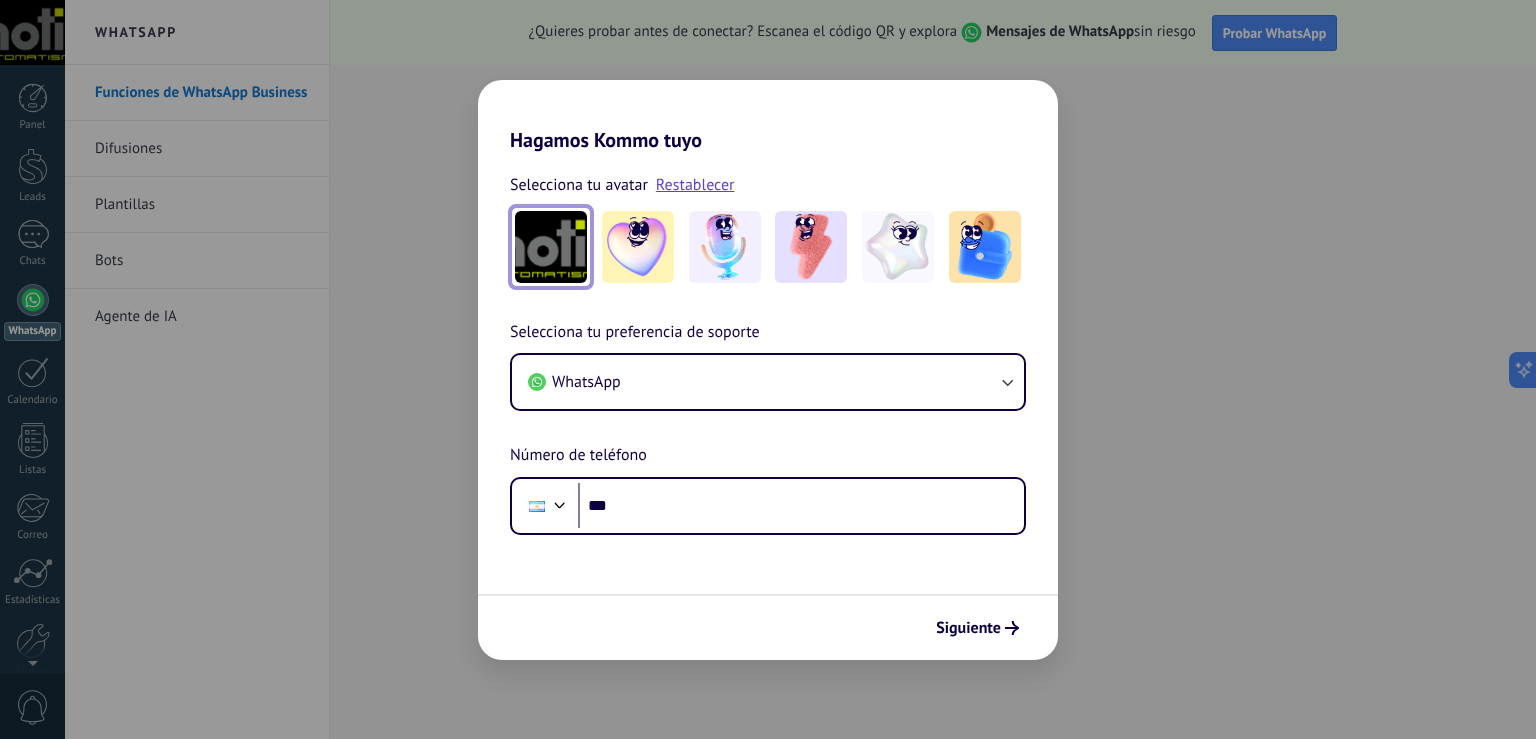 click at bounding box center (551, 247) 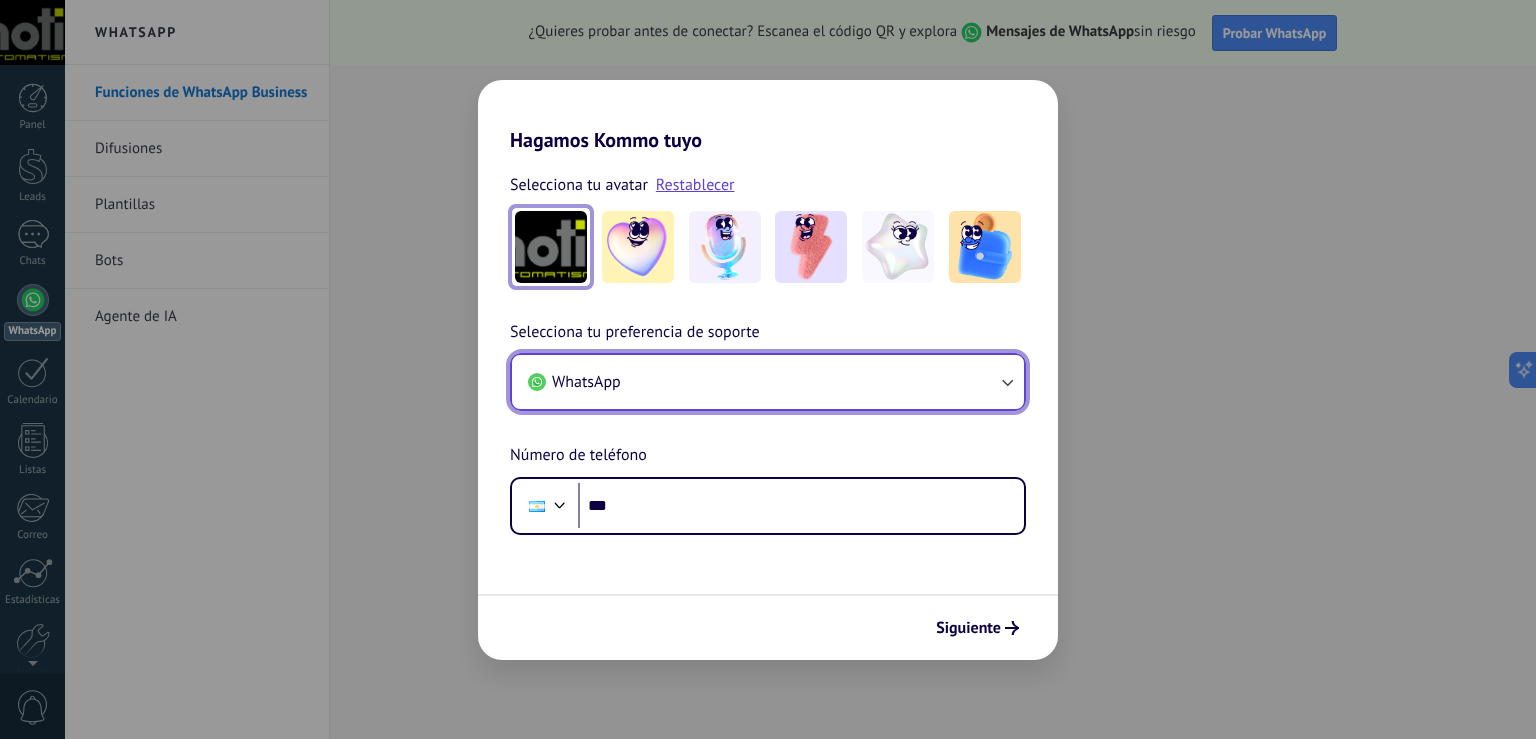 click on "WhatsApp" at bounding box center [768, 382] 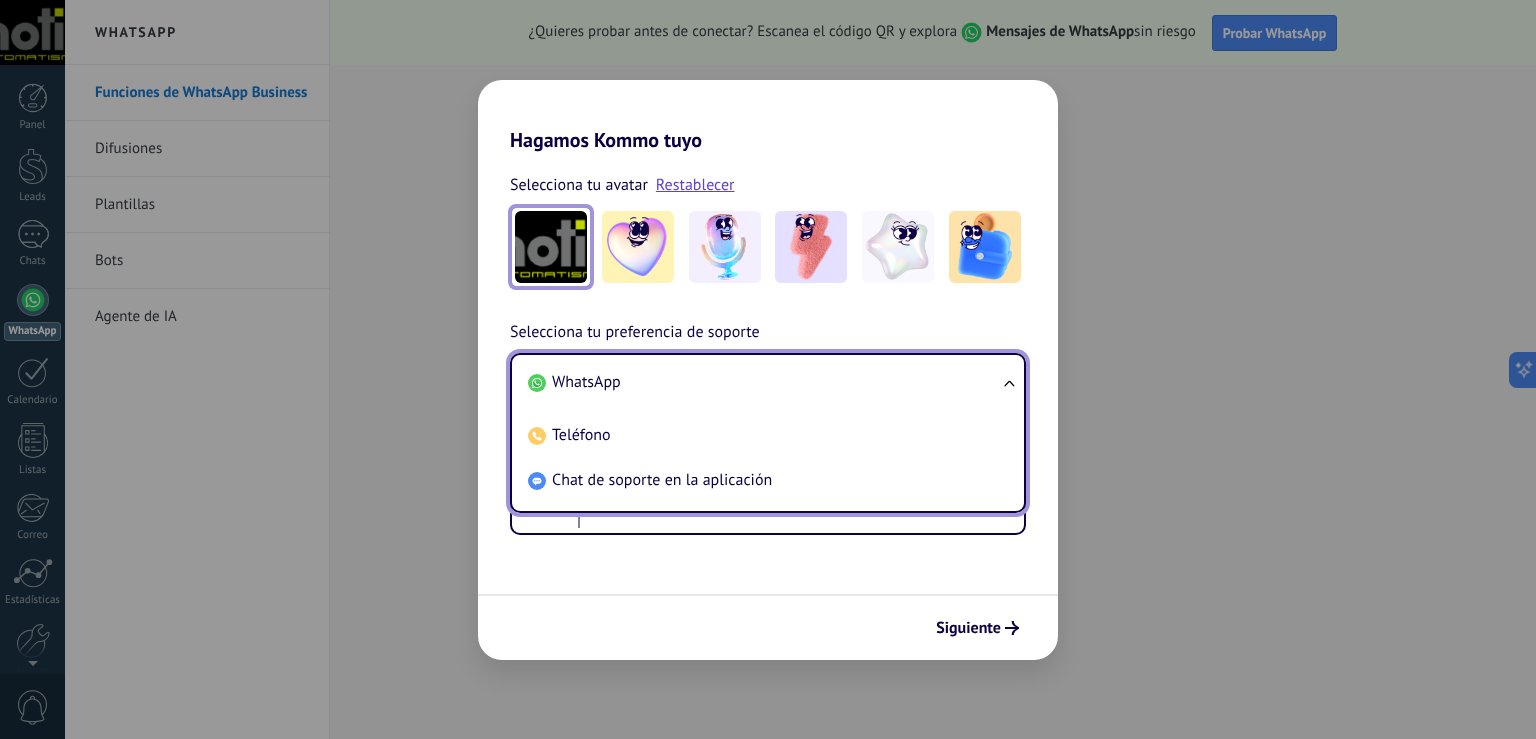 click on "Selecciona tu preferencia de soporte WhatsApp WhatsApp Teléfono Chat de soporte en la aplicación Número de teléfono Phone ***" at bounding box center [768, 427] 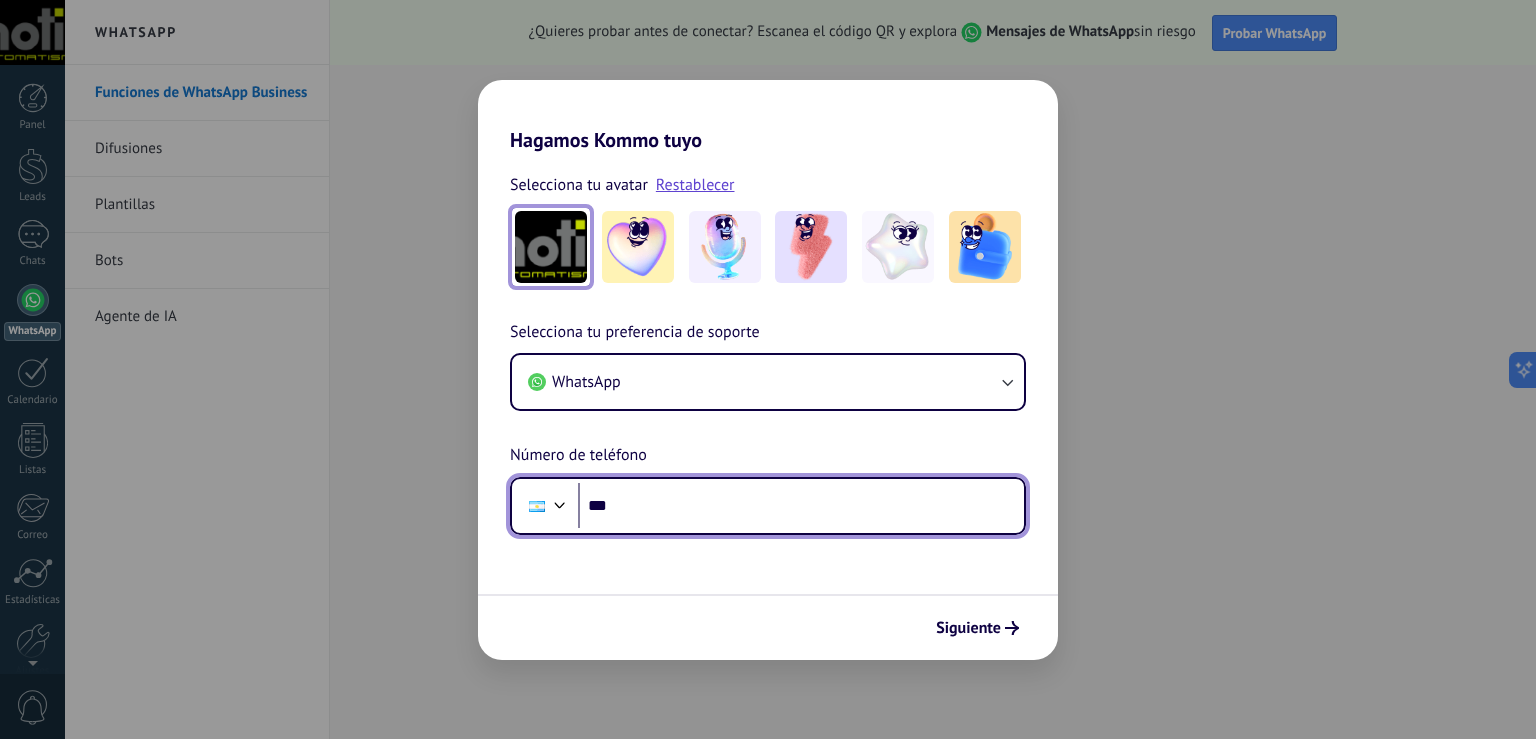 click on "***" at bounding box center [801, 506] 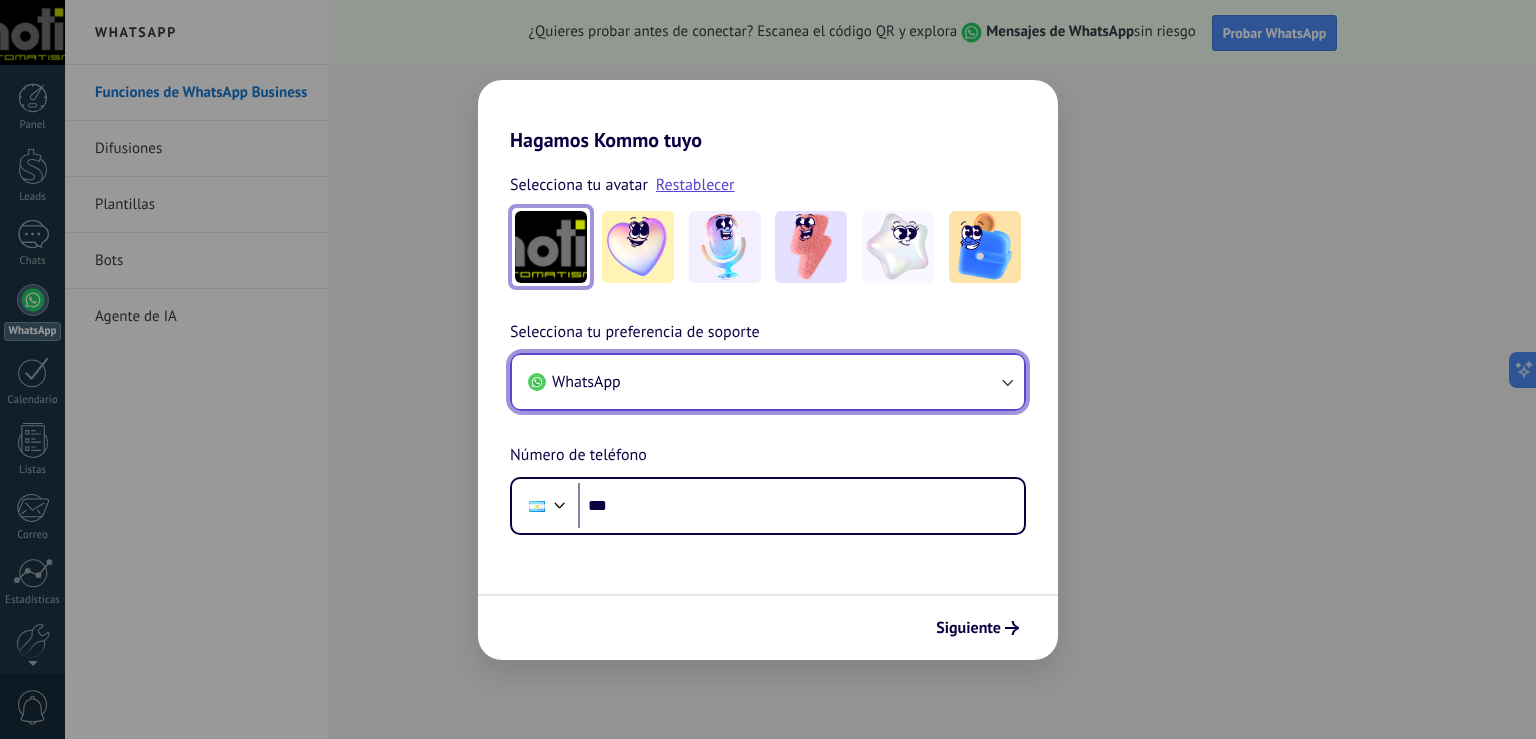 click on "WhatsApp" at bounding box center (768, 382) 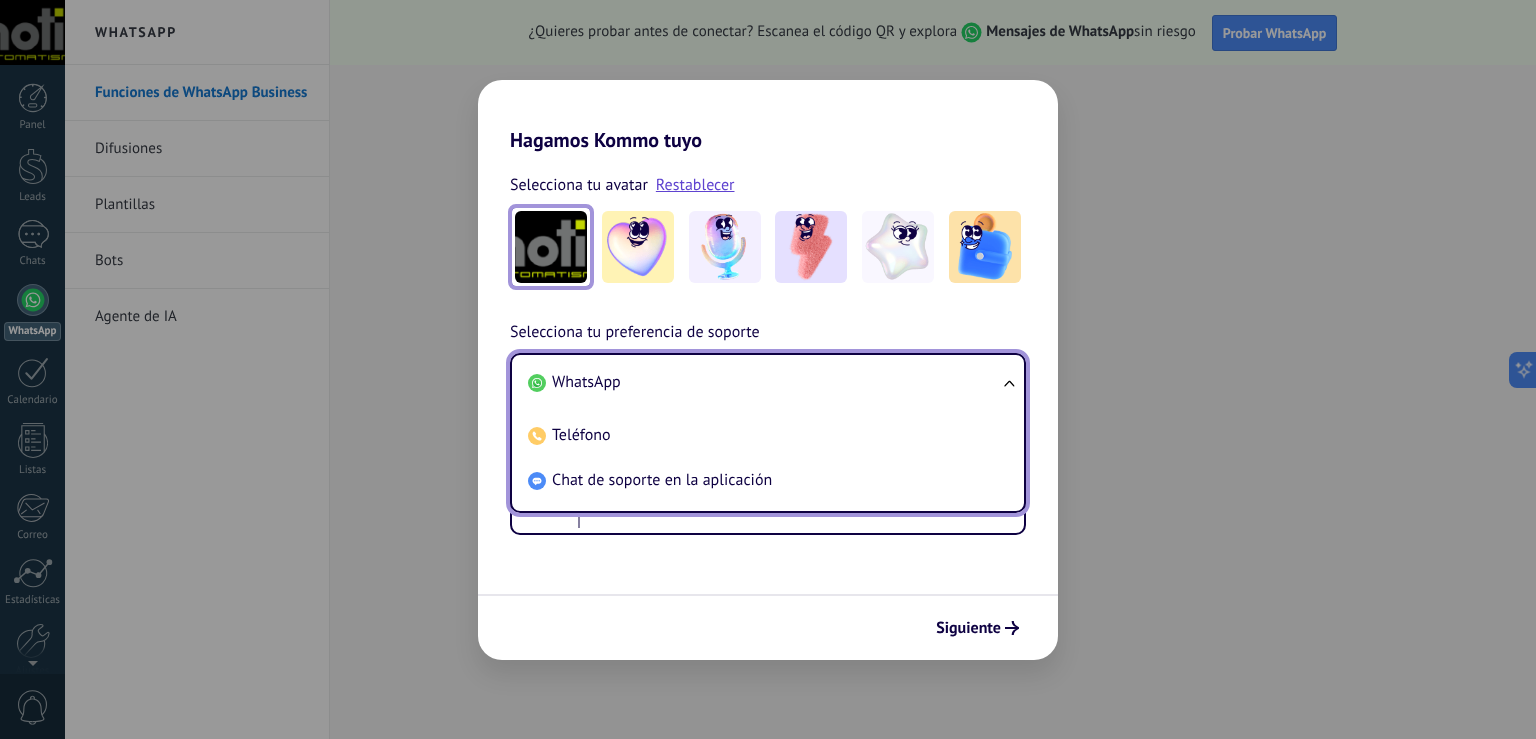 click on "Selecciona tu preferencia de soporte WhatsApp WhatsApp Teléfono Chat de soporte en la aplicación Número de teléfono Phone ***" at bounding box center [768, 427] 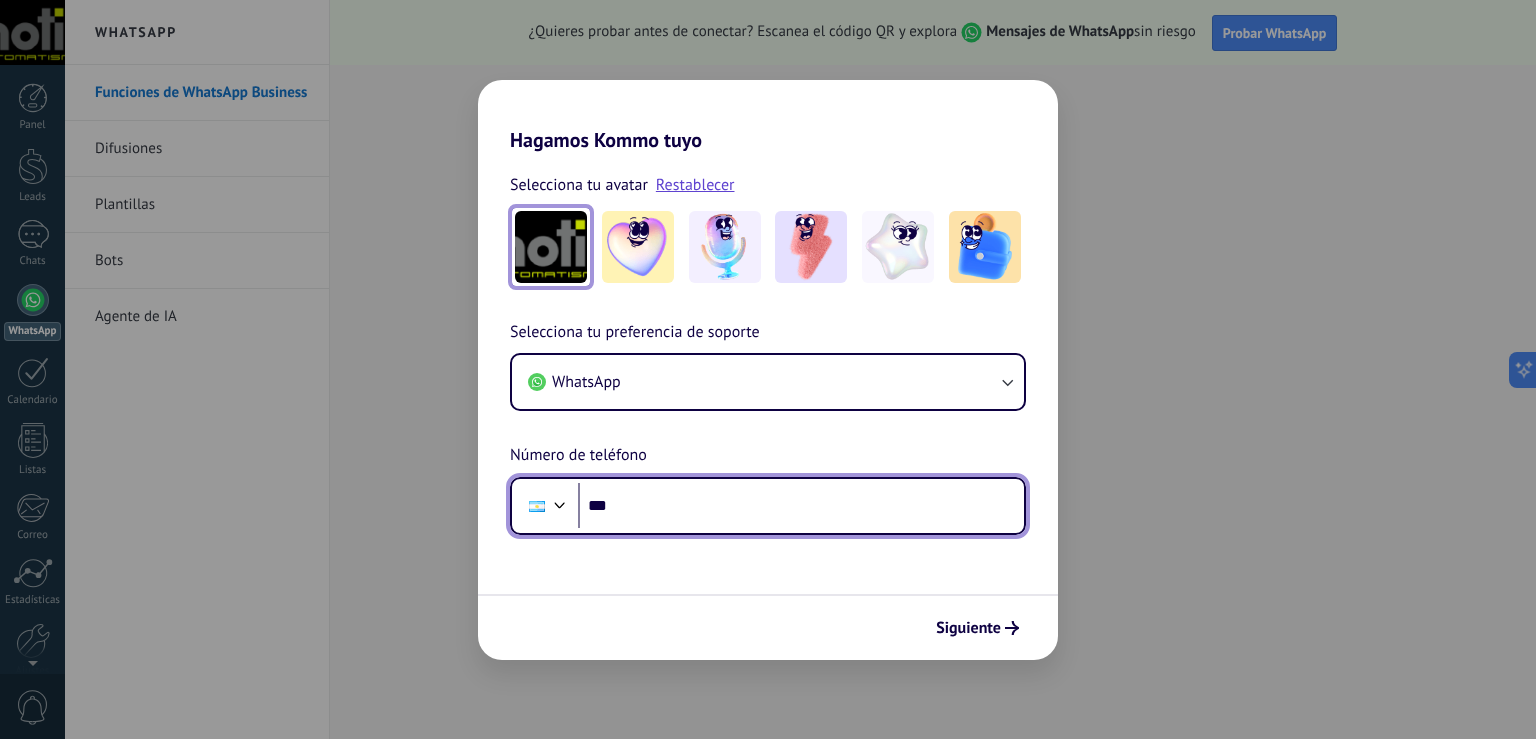 click on "***" at bounding box center (801, 506) 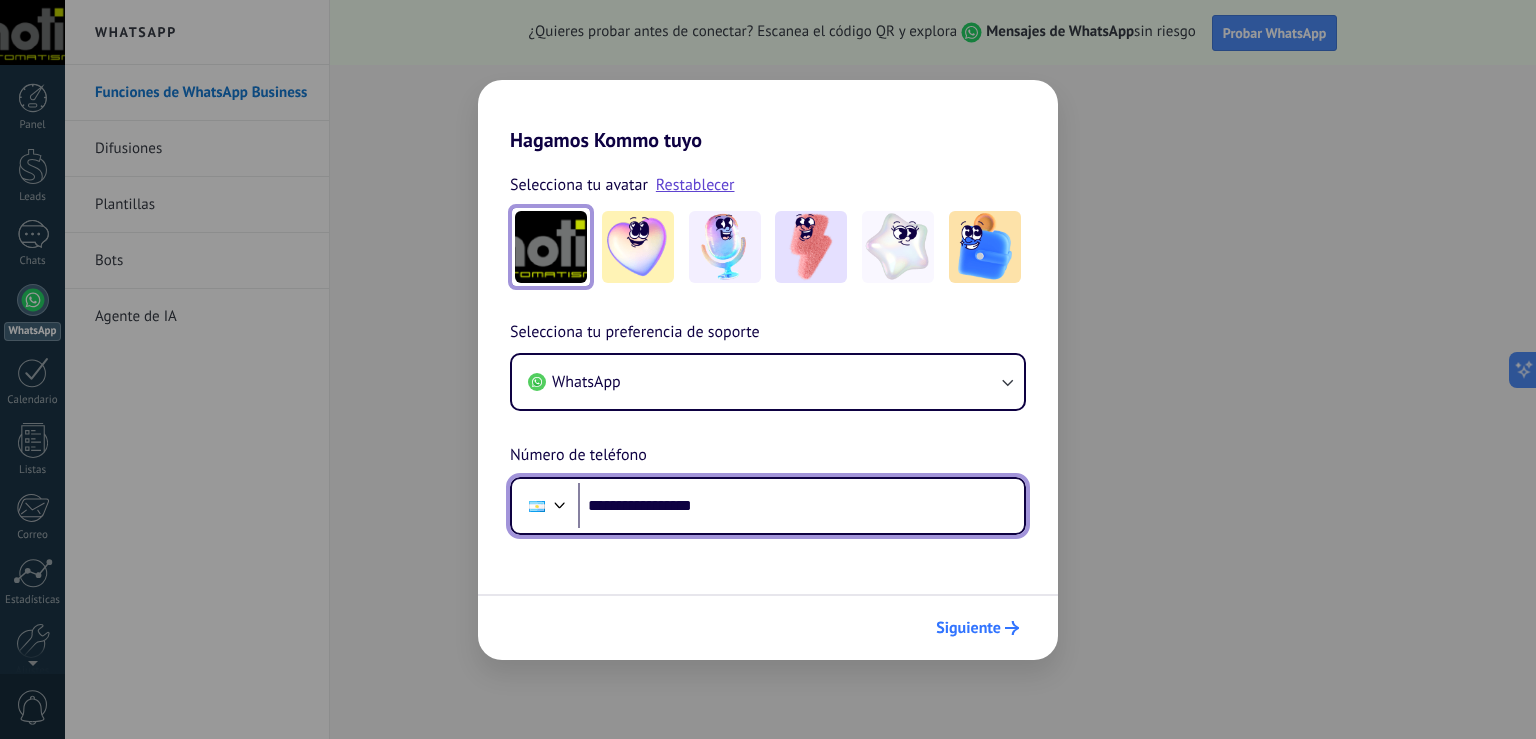 type on "**********" 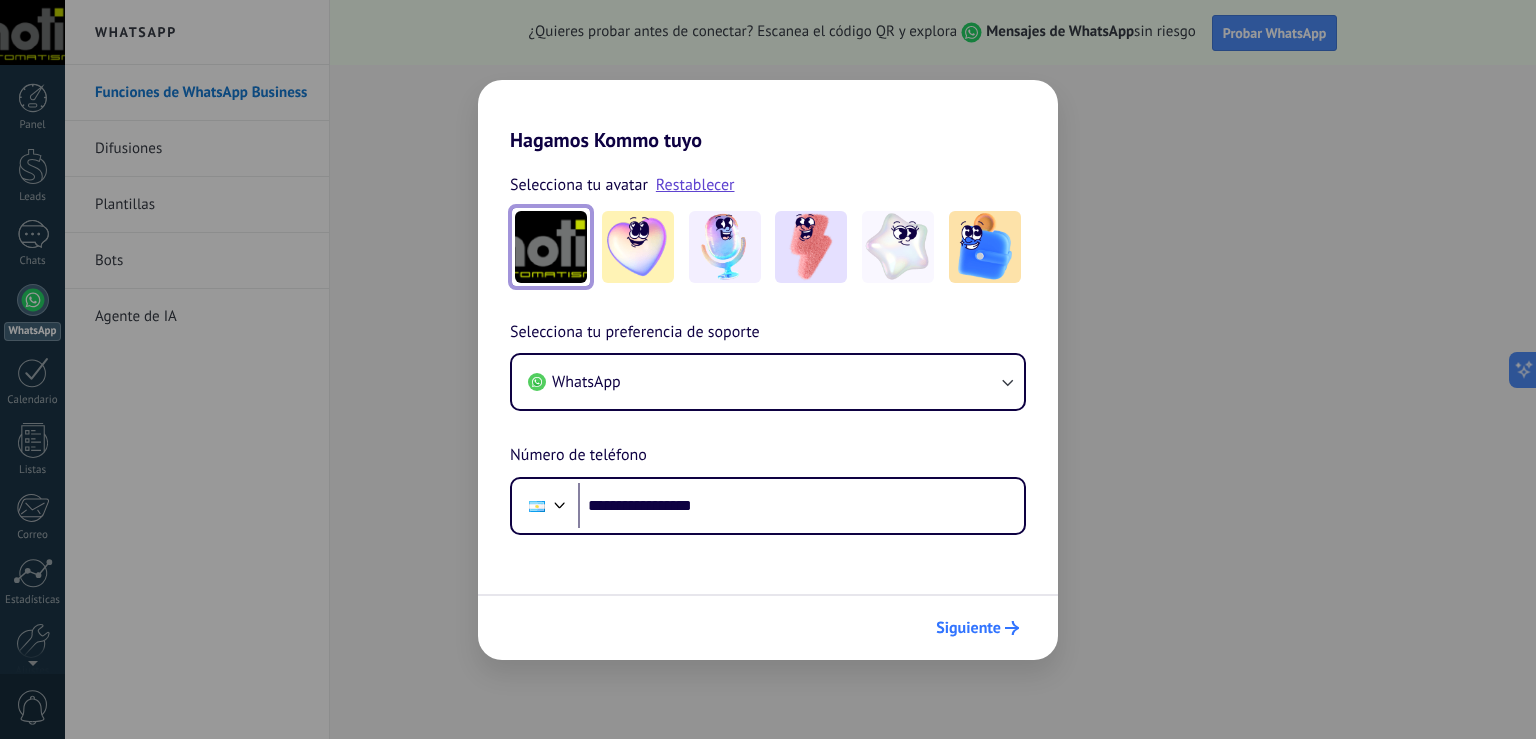 click on "Siguiente" at bounding box center (968, 628) 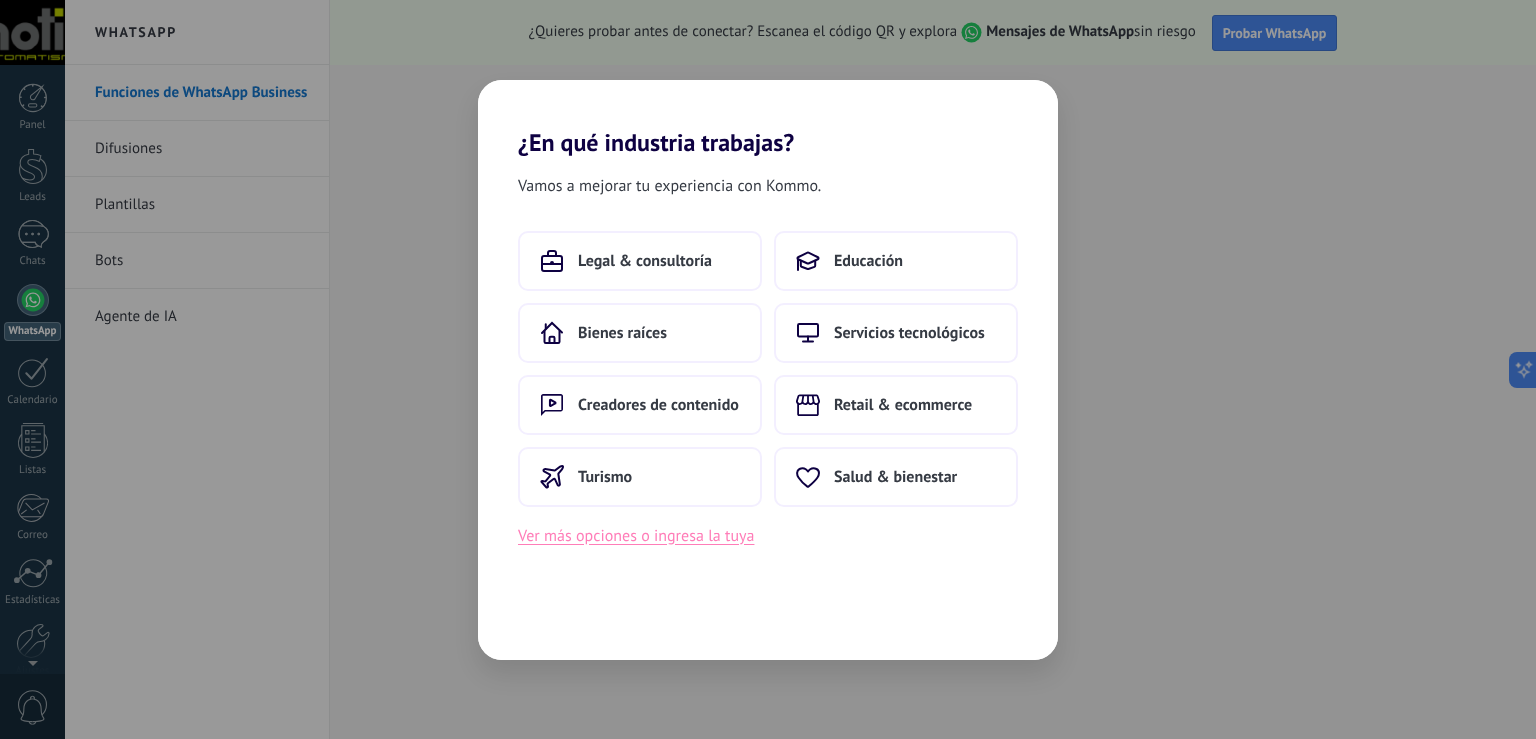 click on "Ver más opciones o ingresa la tuya" at bounding box center [636, 536] 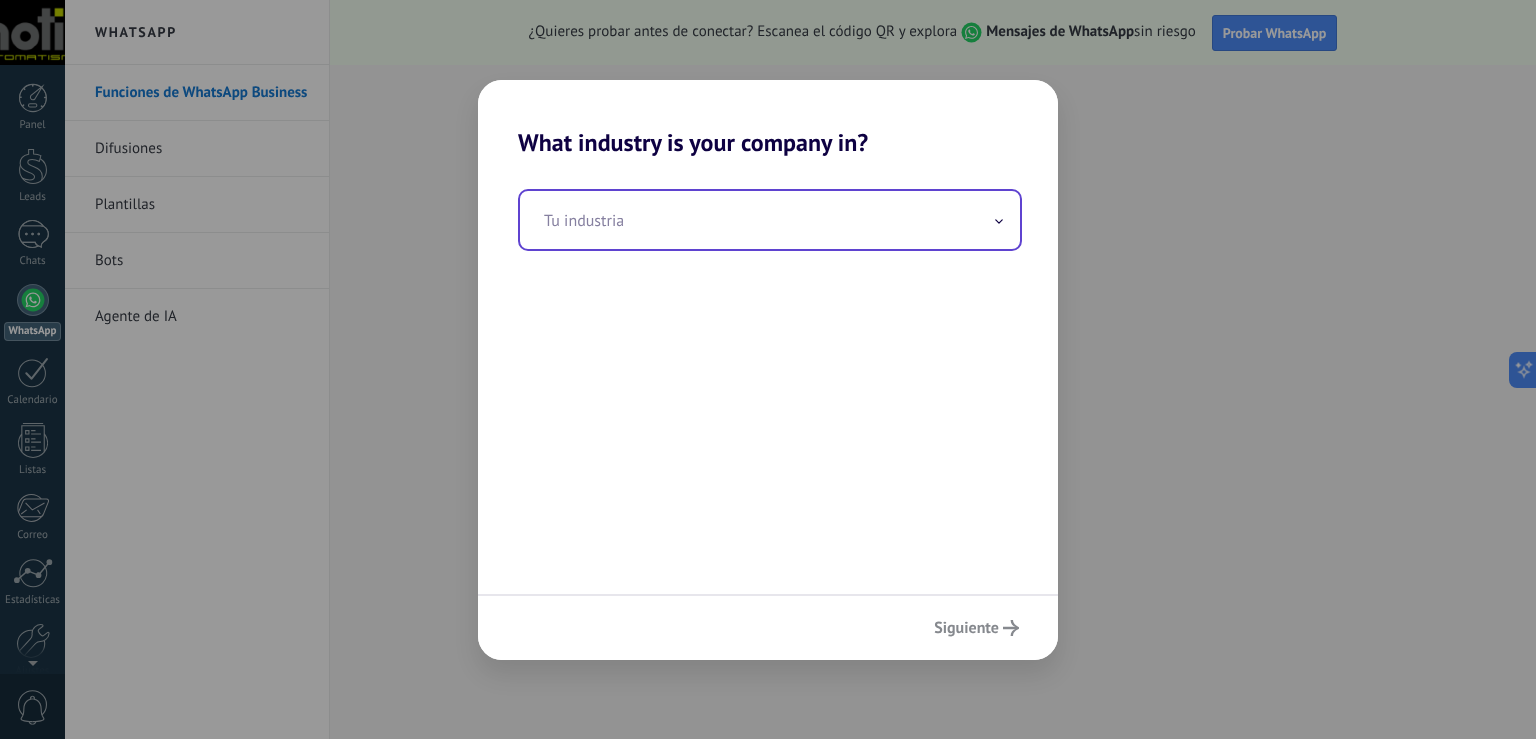 click at bounding box center (770, 220) 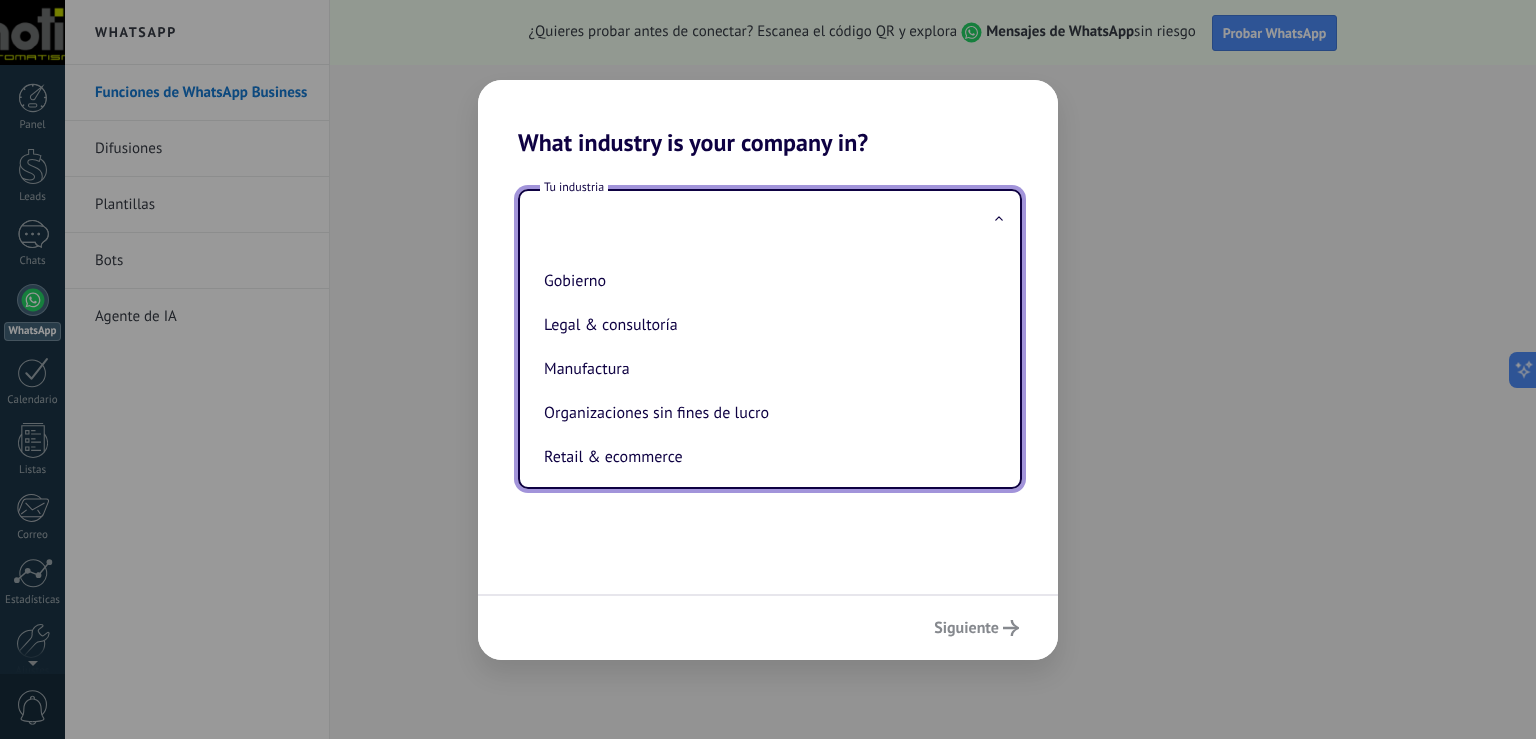 scroll, scrollTop: 249, scrollLeft: 0, axis: vertical 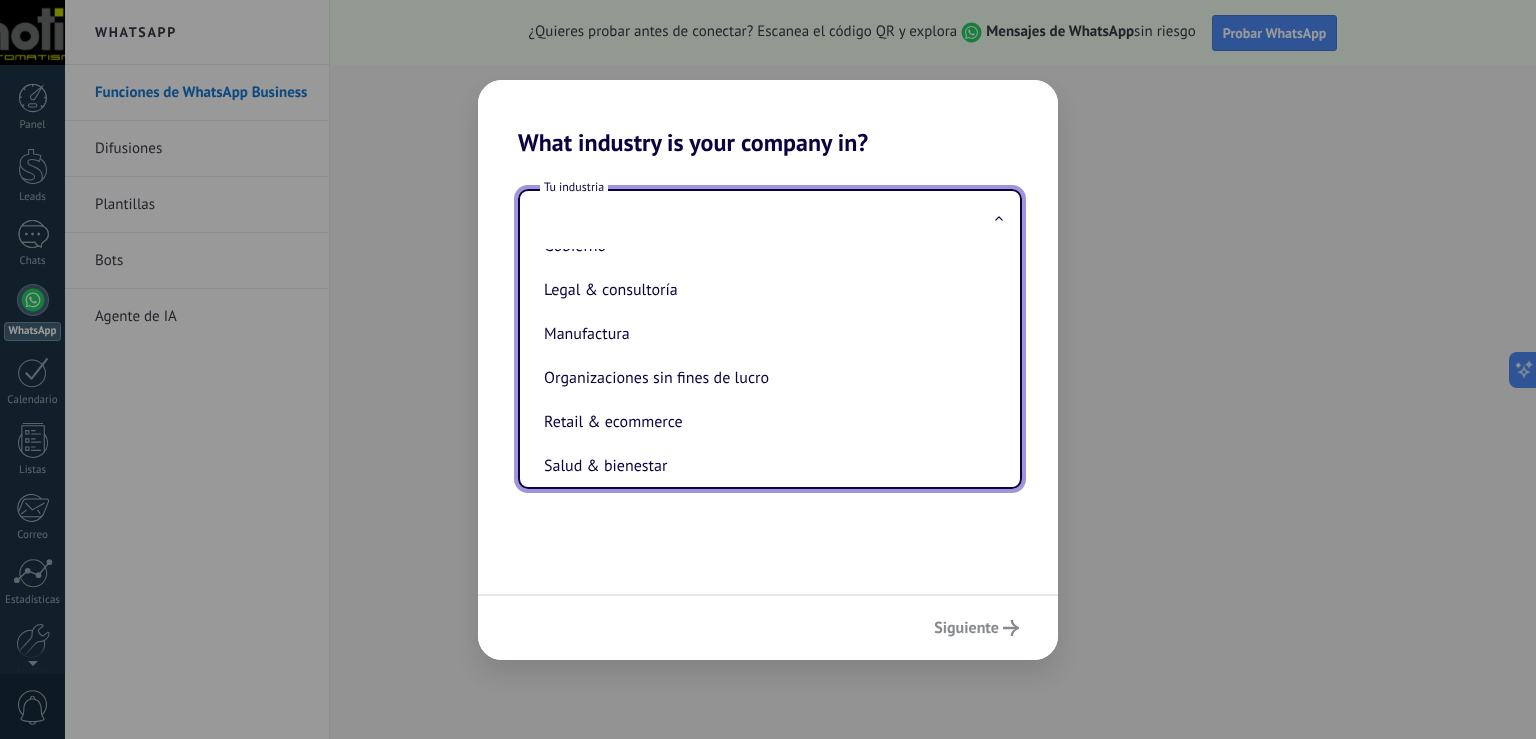 click on "Manufactura" at bounding box center (766, 334) 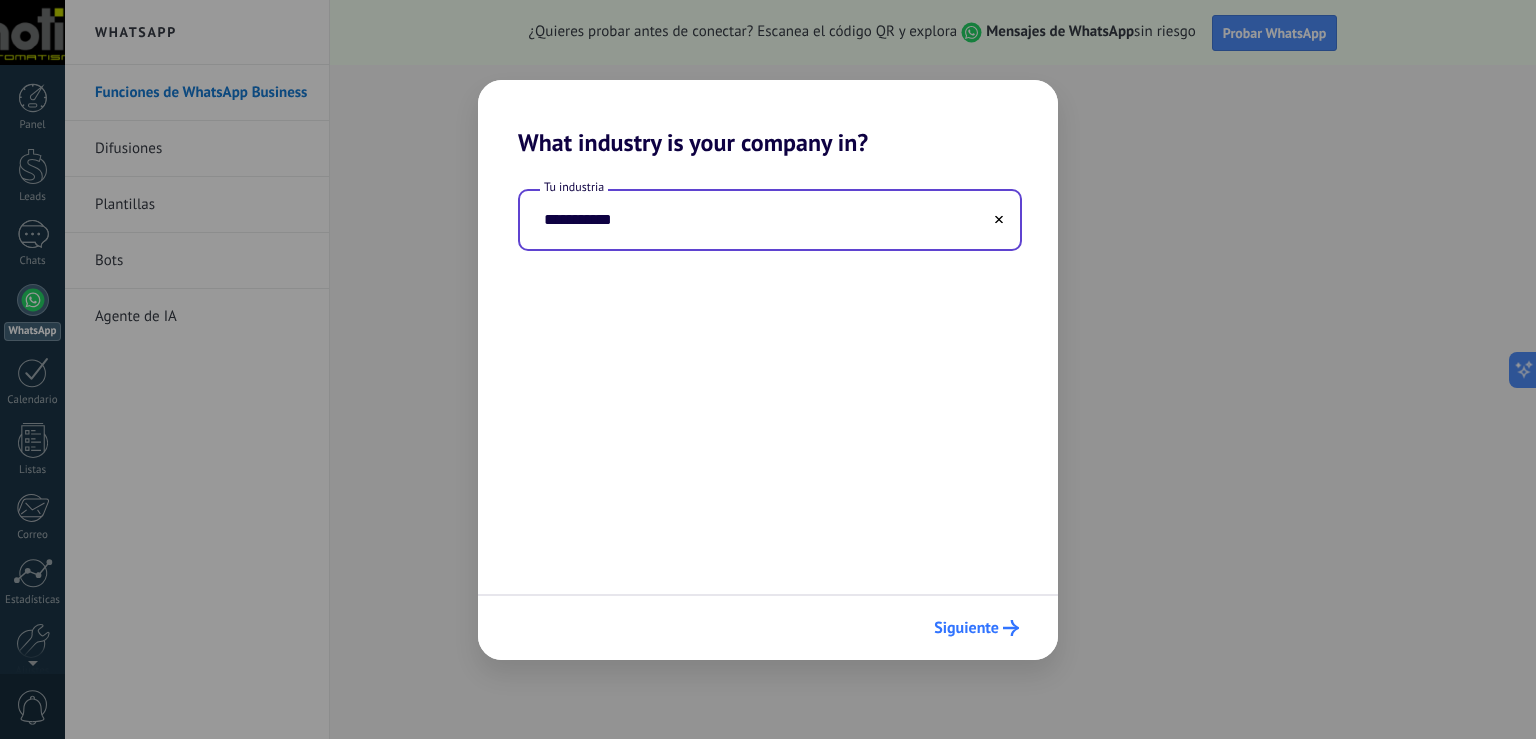 click on "Siguiente" at bounding box center [976, 628] 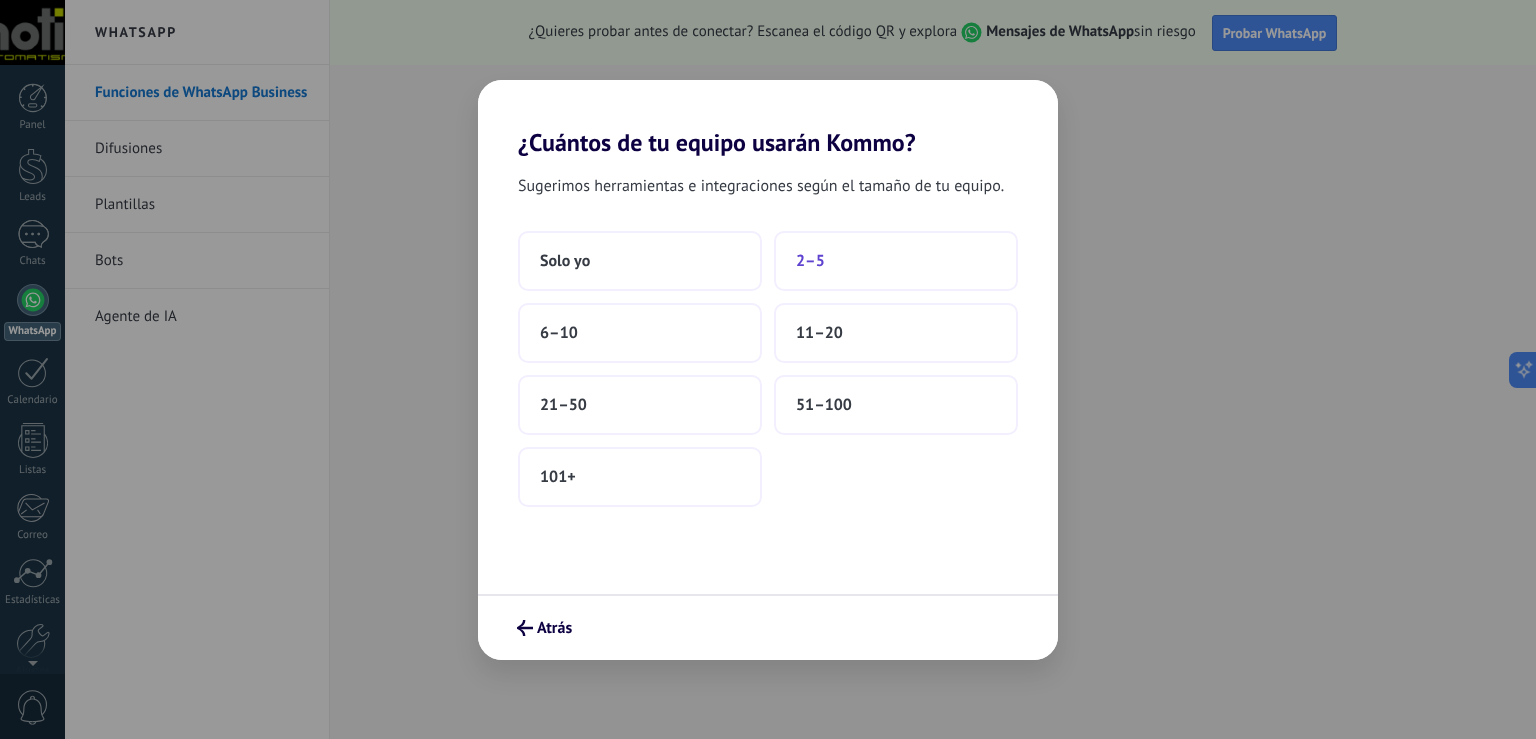 click on "2–5" at bounding box center [810, 261] 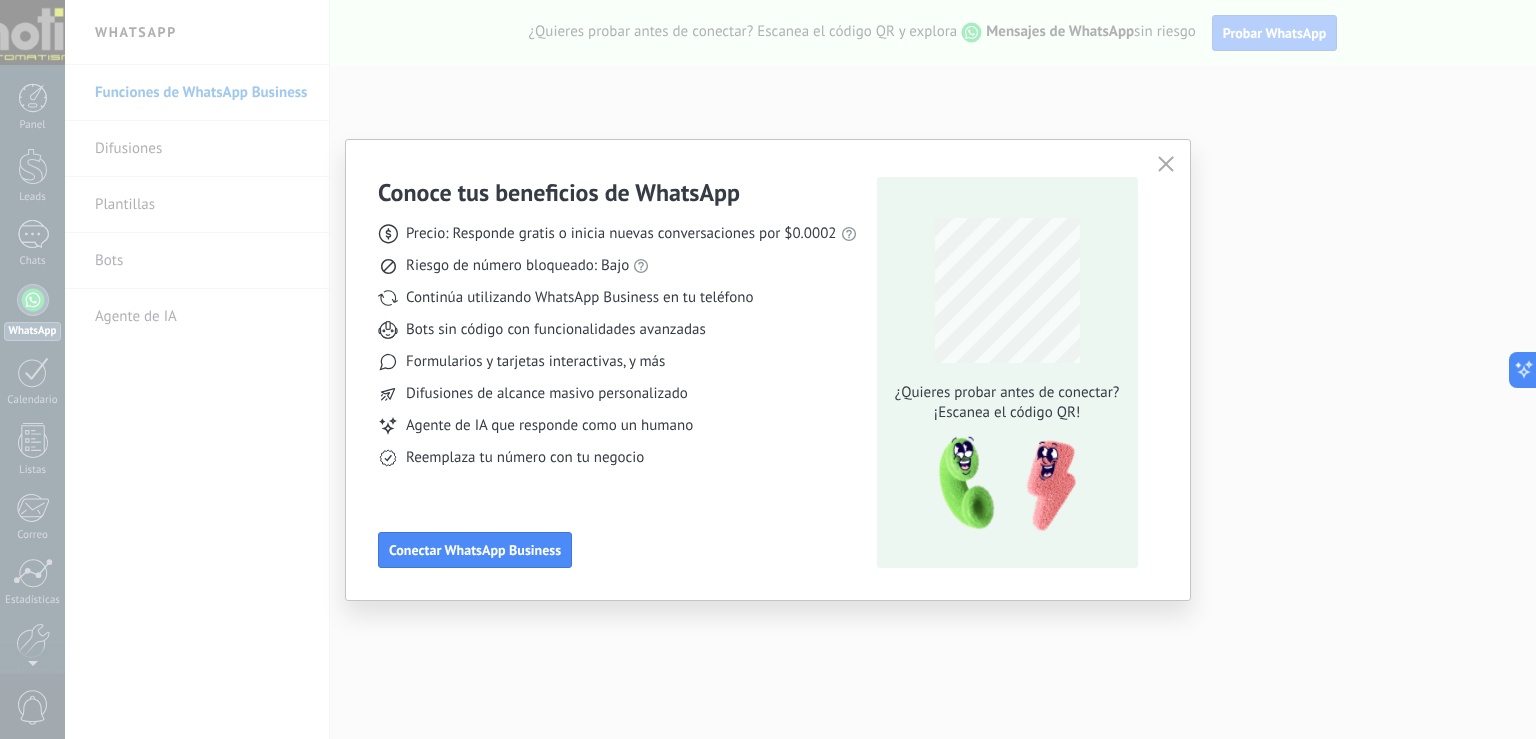 click on "Precio: Responde gratis o inicia nuevas conversaciones por $0.0002 Riesgo de número bloqueado: Bajo Continúa utilizando WhatsApp Business en tu teléfono Bots sin código con funcionalidades avanzadas Formularios y tarjetas interactivas, y más Difusiones de alcance masivo personalizado Agente de IA que responde como un humano Reemplaza tu número con tu negocio" at bounding box center (617, 338) 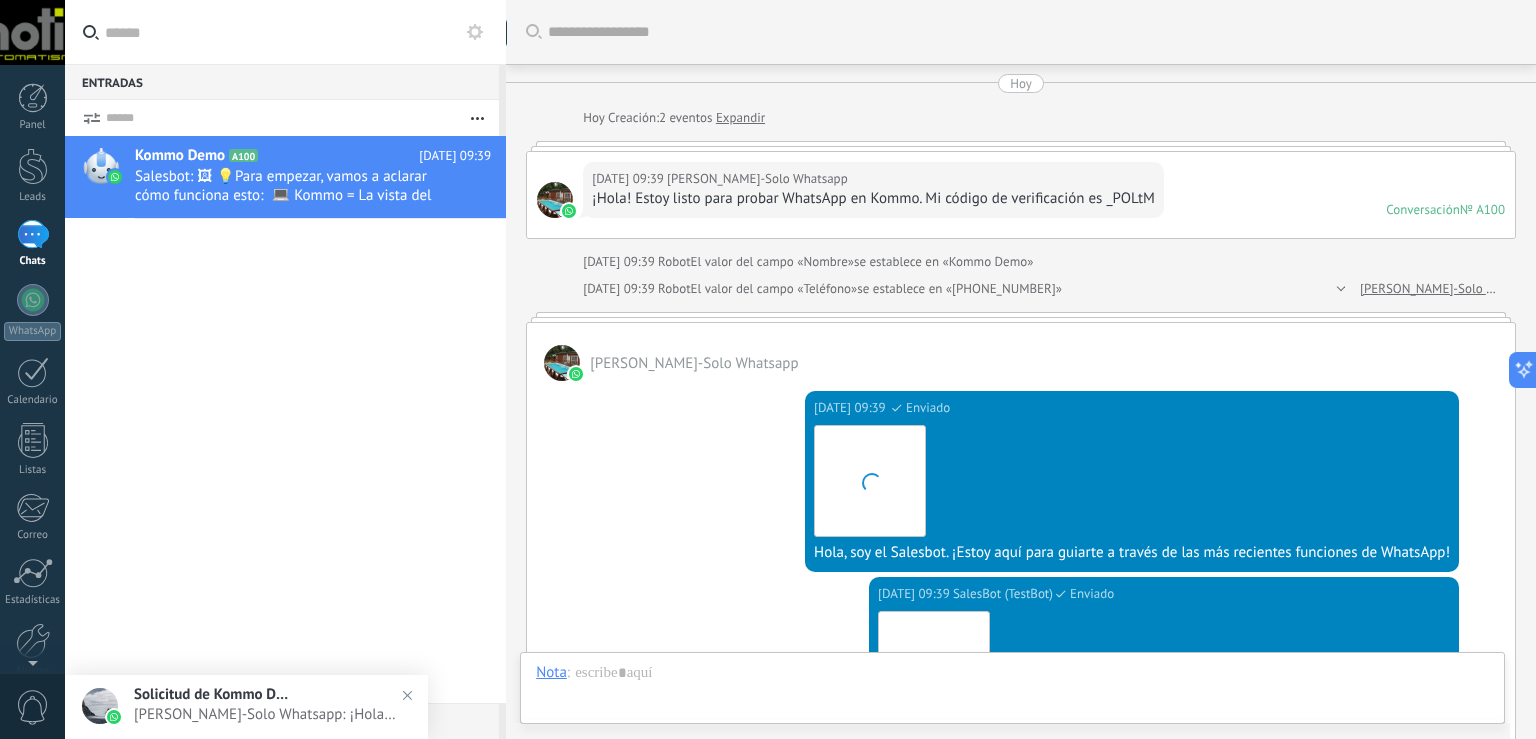 scroll, scrollTop: 583, scrollLeft: 0, axis: vertical 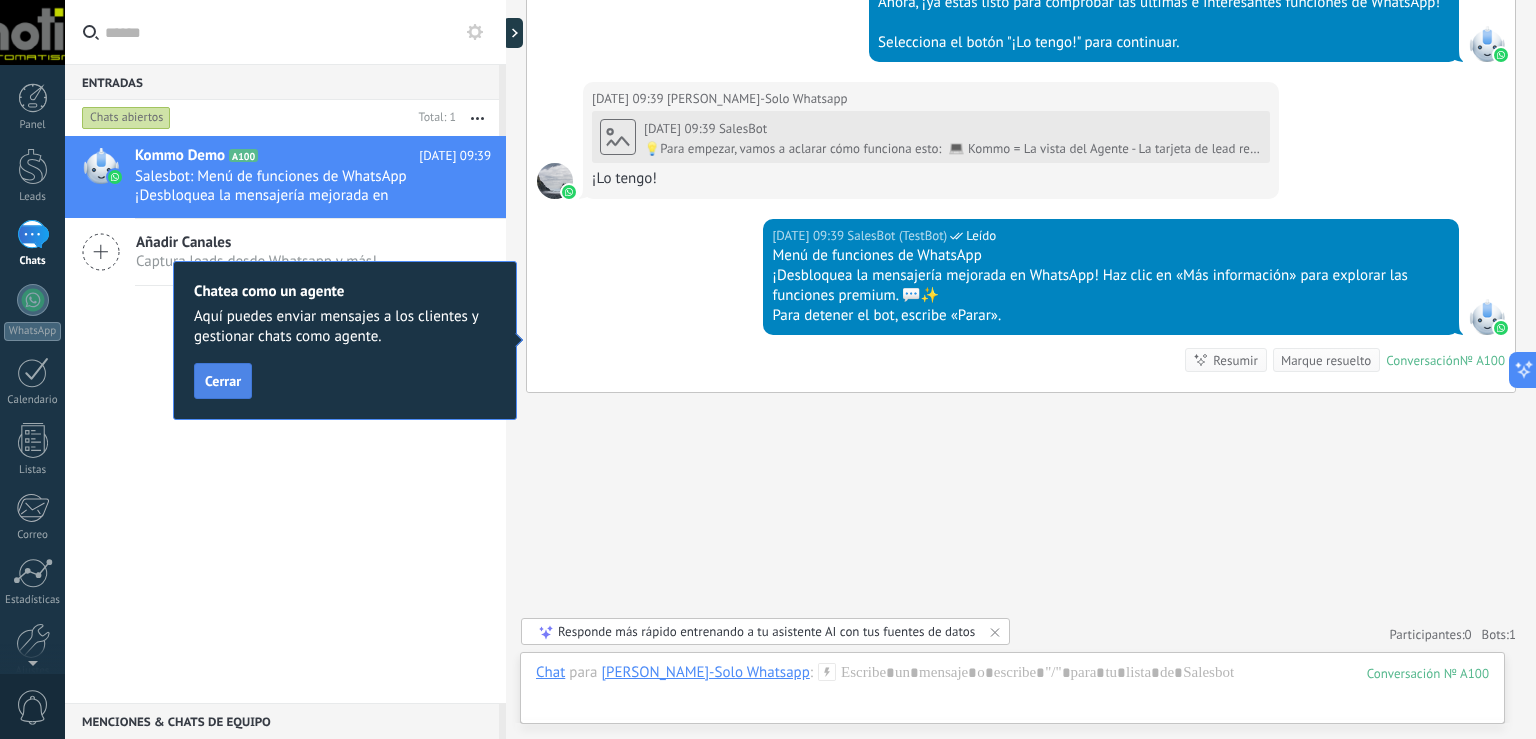click on "Cerrar" at bounding box center [223, 381] 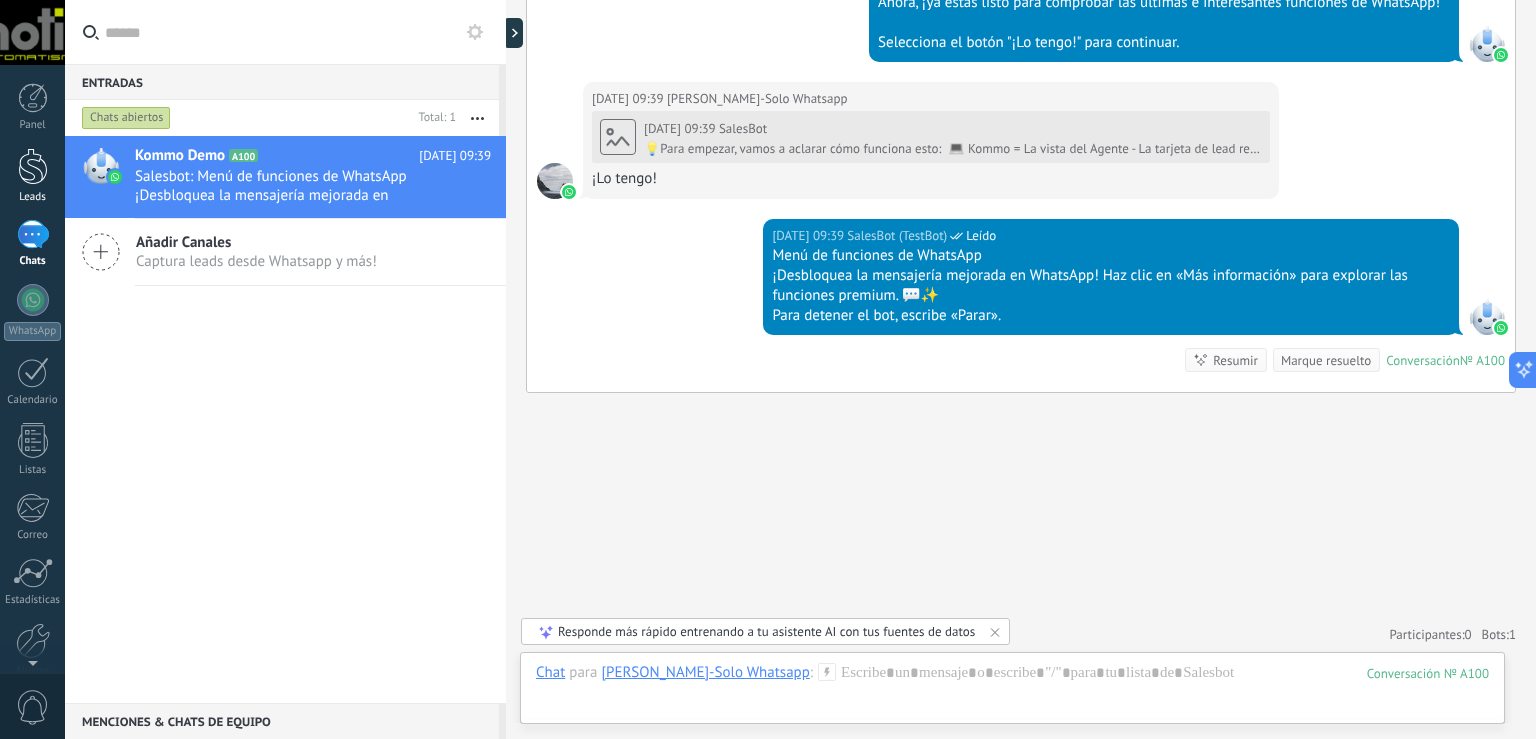 click at bounding box center [33, 166] 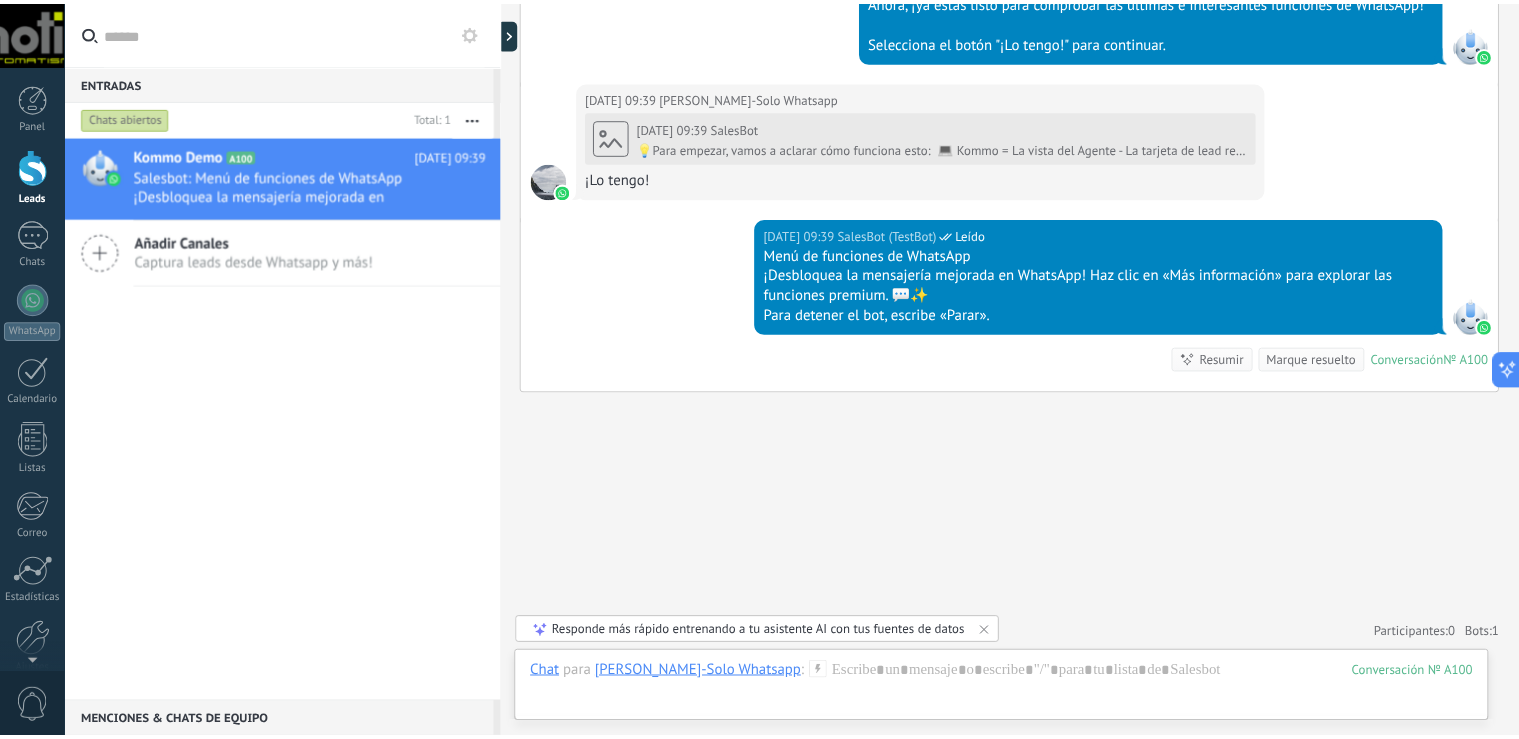 scroll, scrollTop: 856, scrollLeft: 0, axis: vertical 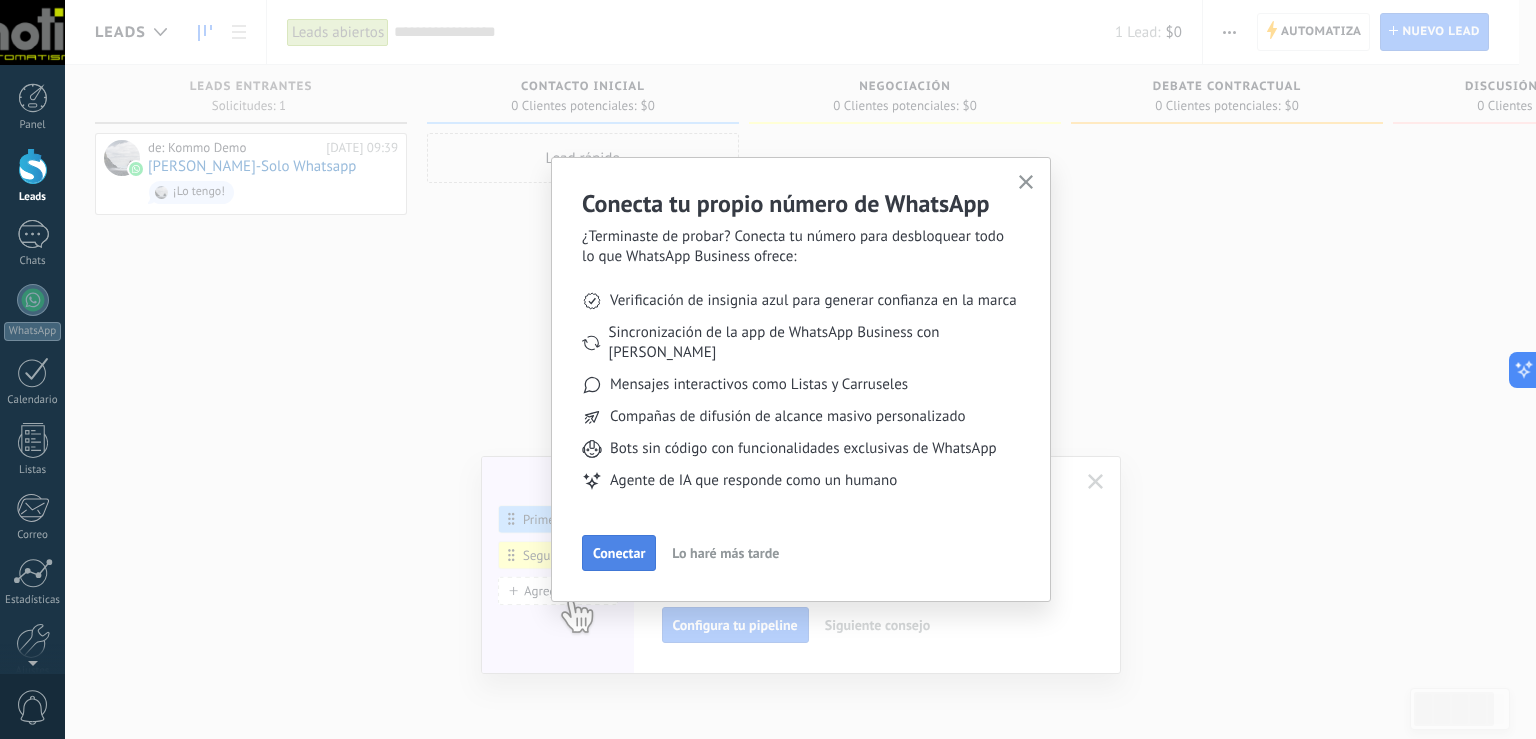 click on "Conectar" at bounding box center (619, 553) 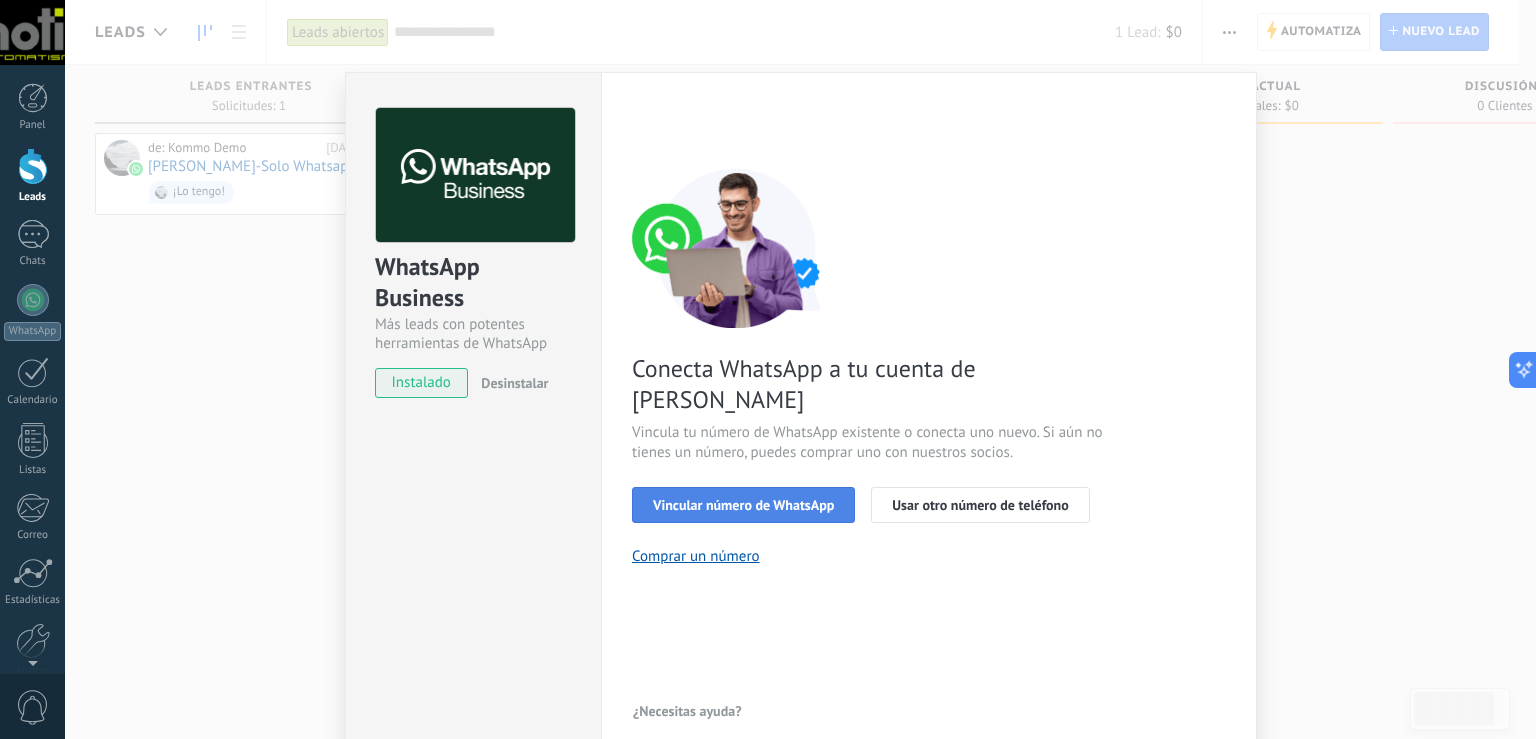 click on "Vincular número de WhatsApp" at bounding box center (743, 505) 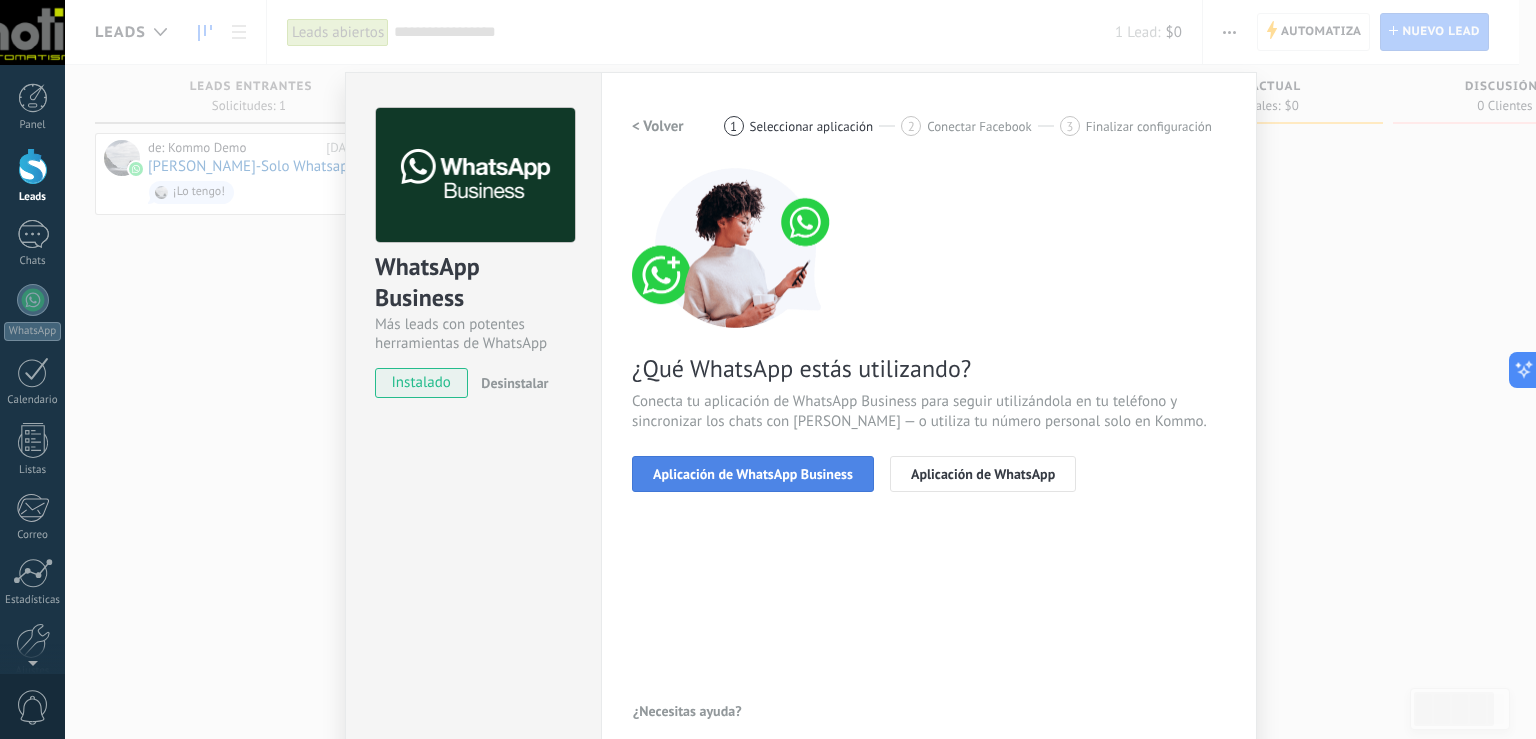 click on "Aplicación de WhatsApp Business" at bounding box center [753, 474] 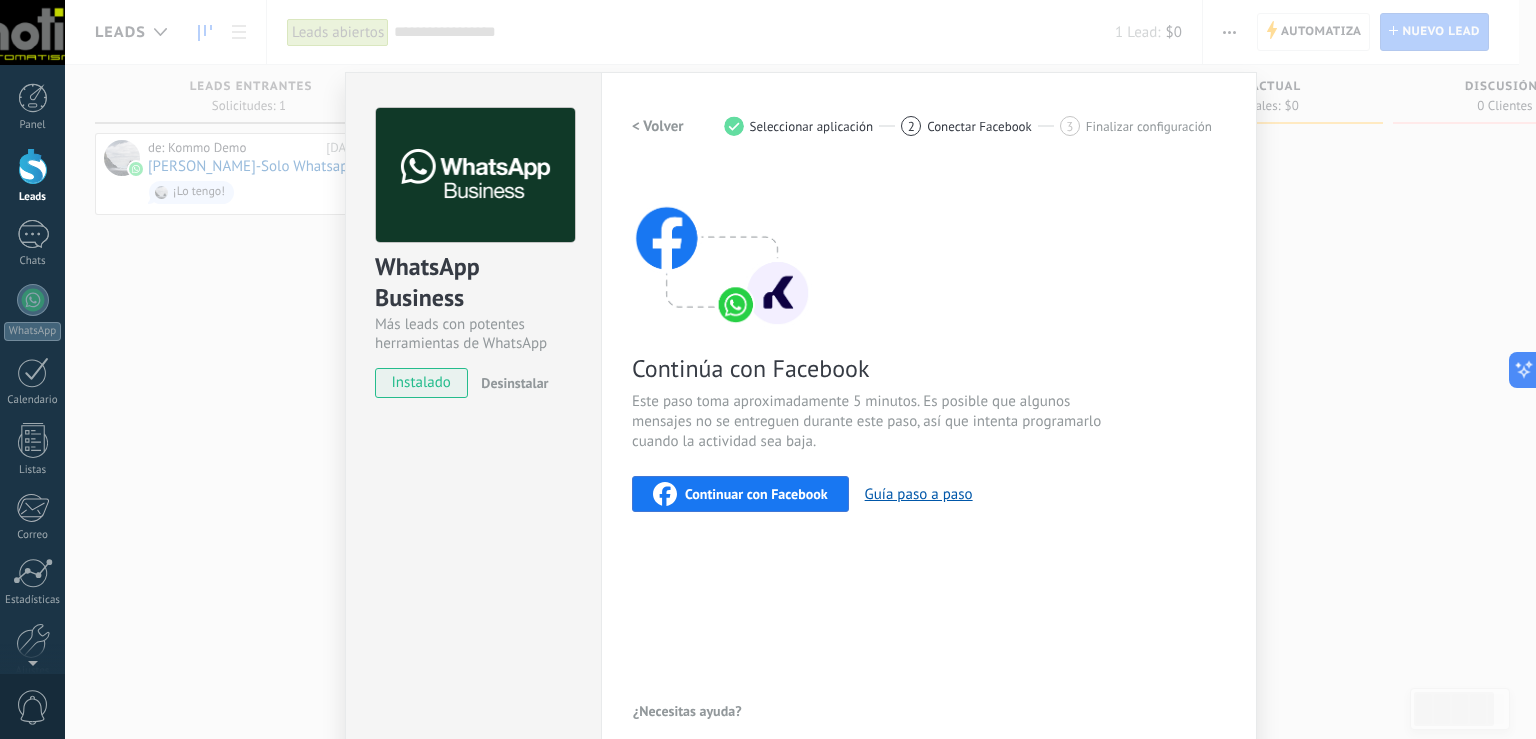click on "WhatsApp Business Más leads con potentes herramientas de WhatsApp instalado Desinstalar Configuraciones Autorizaciones This tab logs the users who have granted integration access to this account. If you want to to remove a user's ability to send requests to the account on behalf of this integration, you can revoke access. If access is revoked from all users, the integration will stop working. This app is installed, but no one has given it access yet. WhatsApp Cloud API más _:  Guardar < Volver 1 Seleccionar aplicación 2 Conectar Facebook  3 Finalizar configuración Continúa con Facebook Este paso toma aproximadamente 5 minutos. Es posible que algunos mensajes no se entreguen durante este paso, así que intenta programarlo cuando la actividad sea baja. Continuar con Facebook Guía paso a paso ¿Necesitas ayuda?" at bounding box center [800, 369] 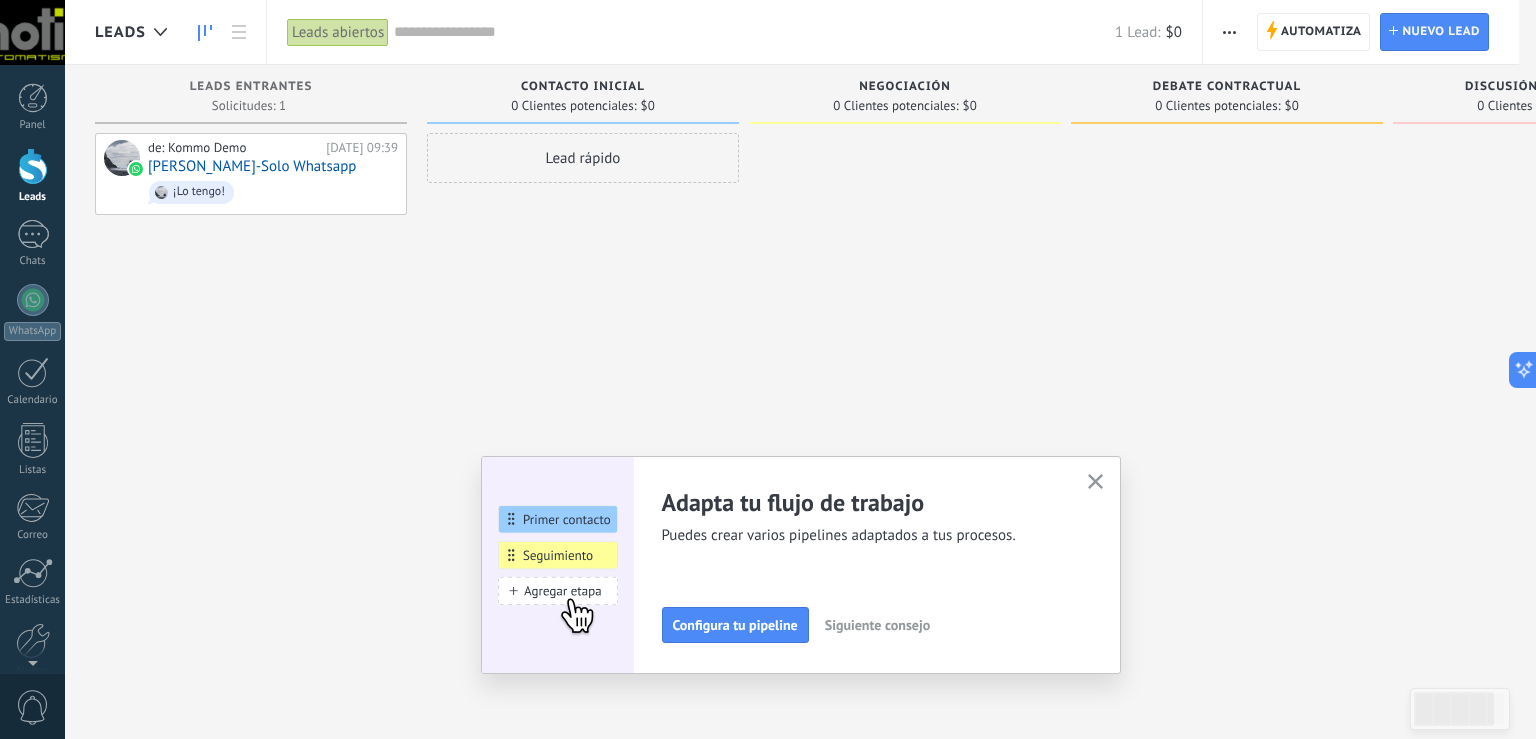 click at bounding box center [33, 166] 